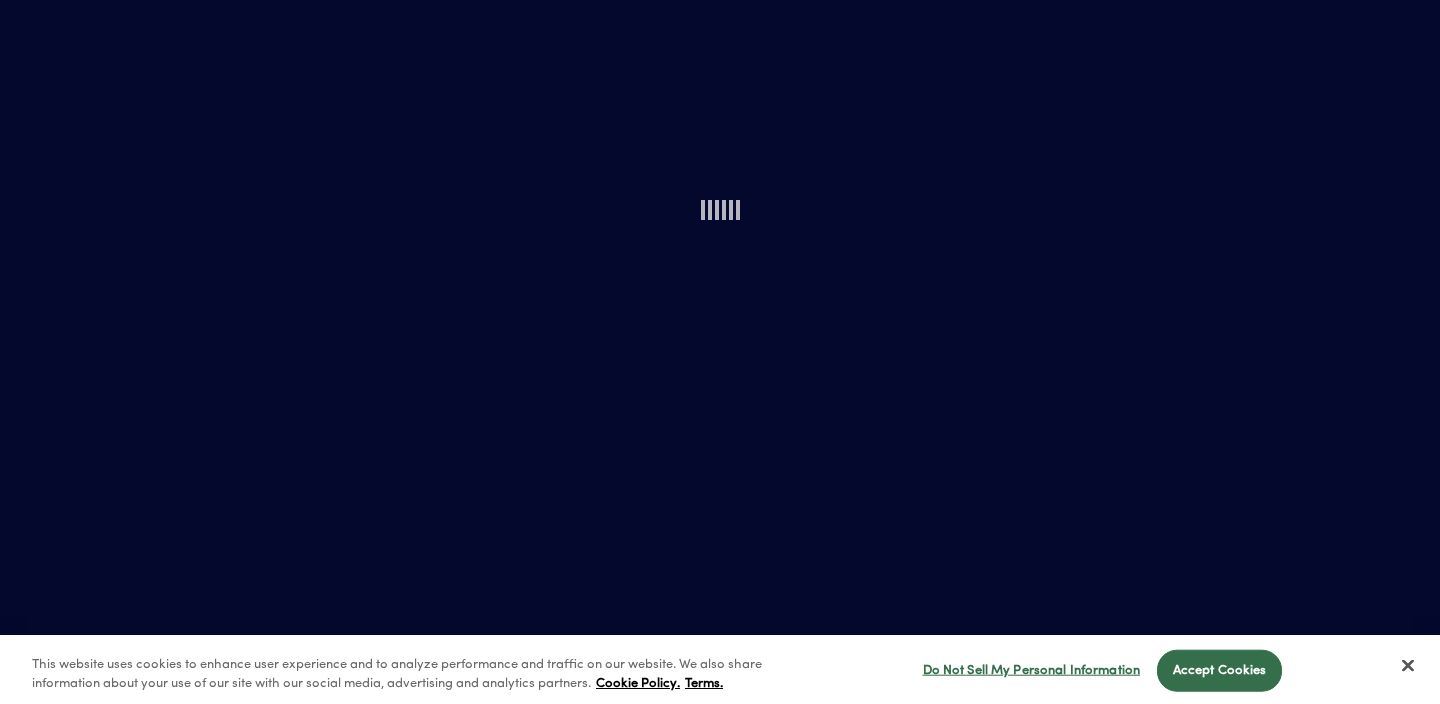scroll, scrollTop: 0, scrollLeft: 0, axis: both 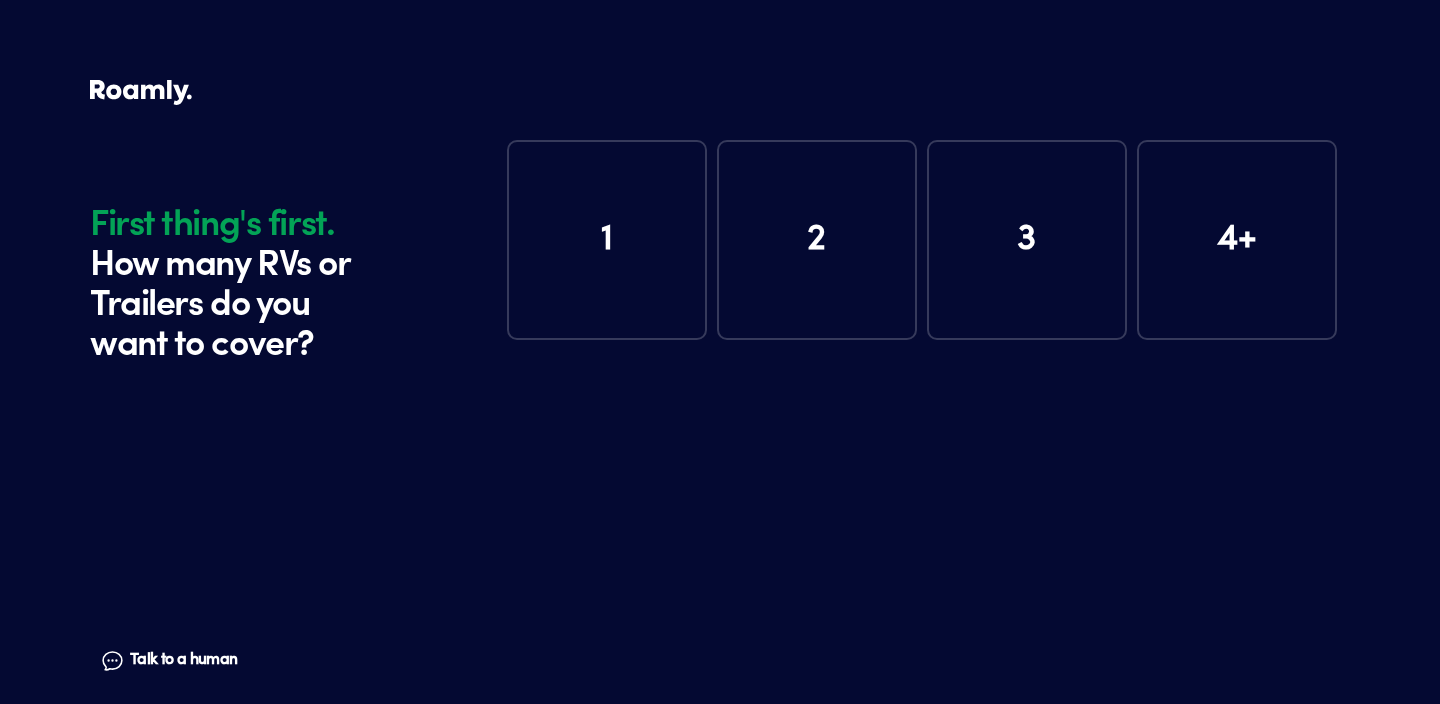 click on "1" at bounding box center (607, 240) 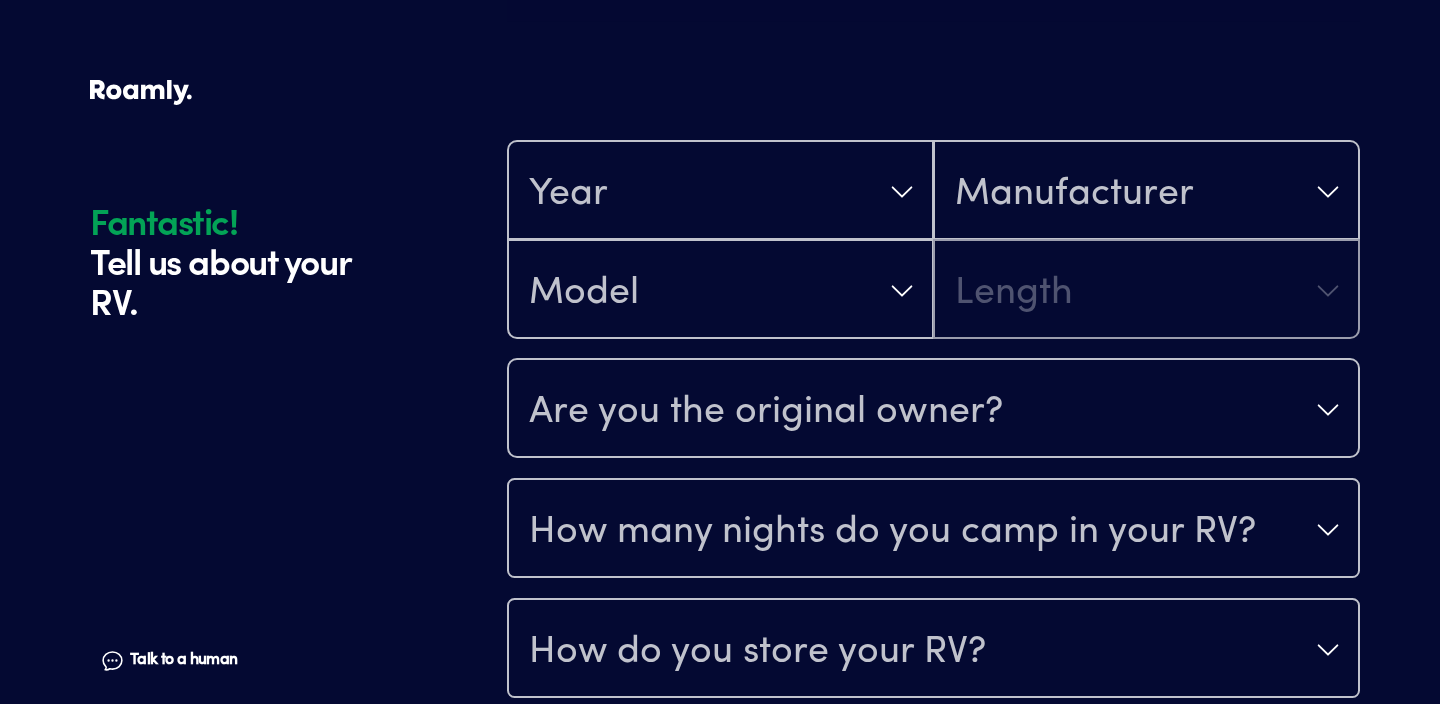 scroll, scrollTop: 390, scrollLeft: 0, axis: vertical 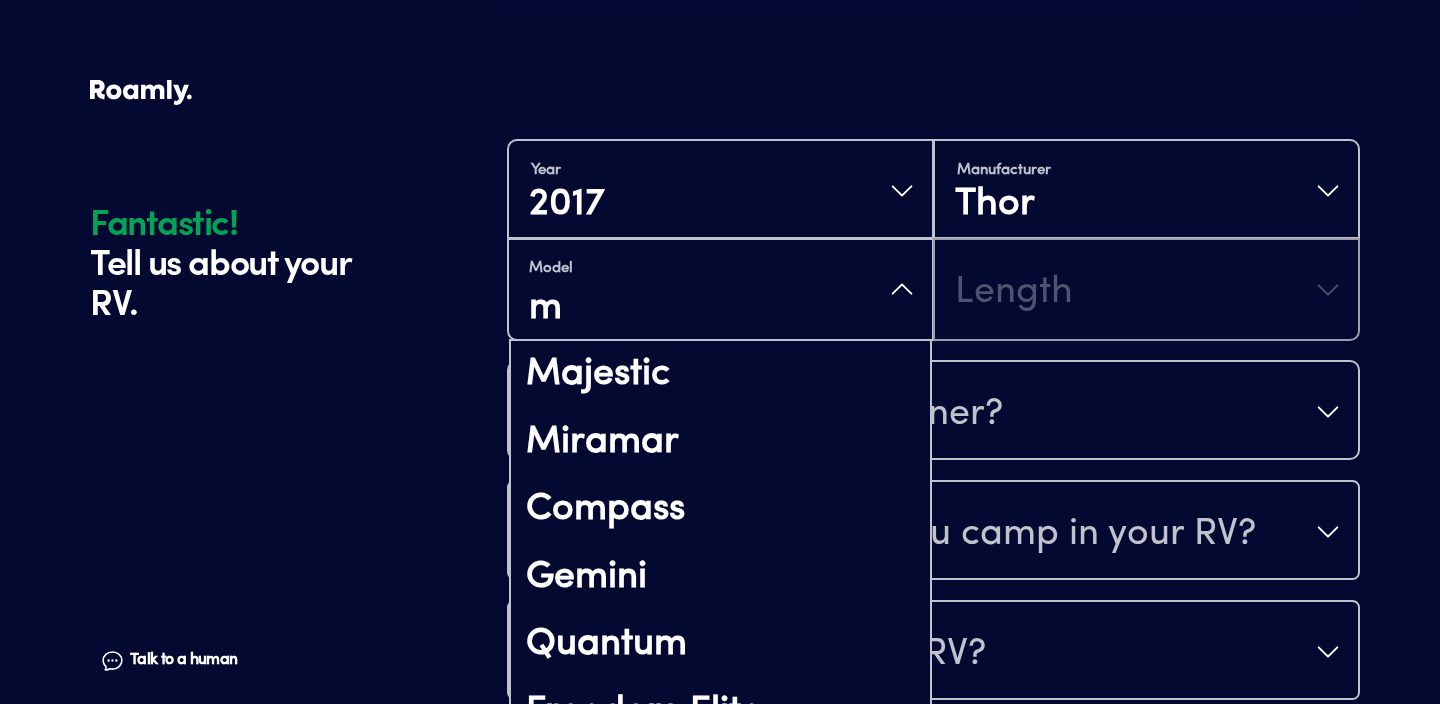 type on "ma" 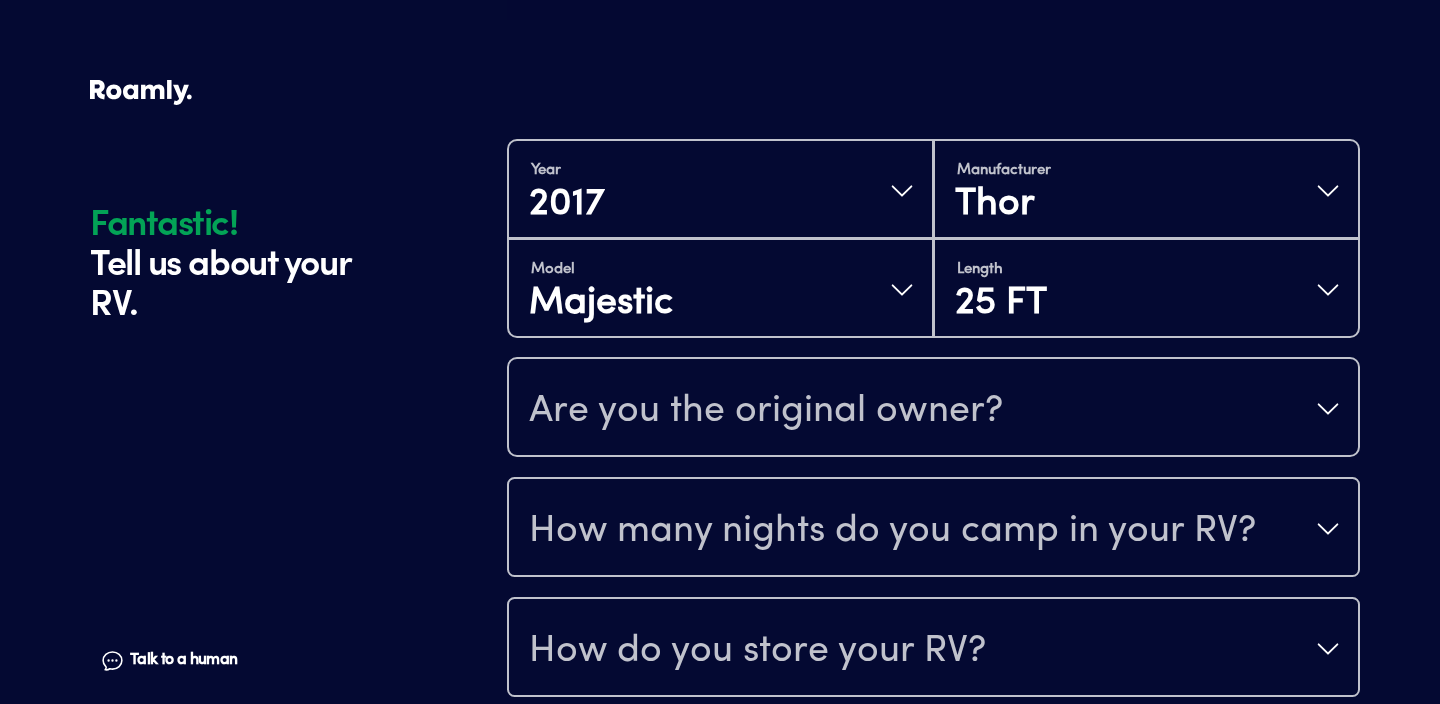 click on "Are you the original owner?" at bounding box center [766, 411] 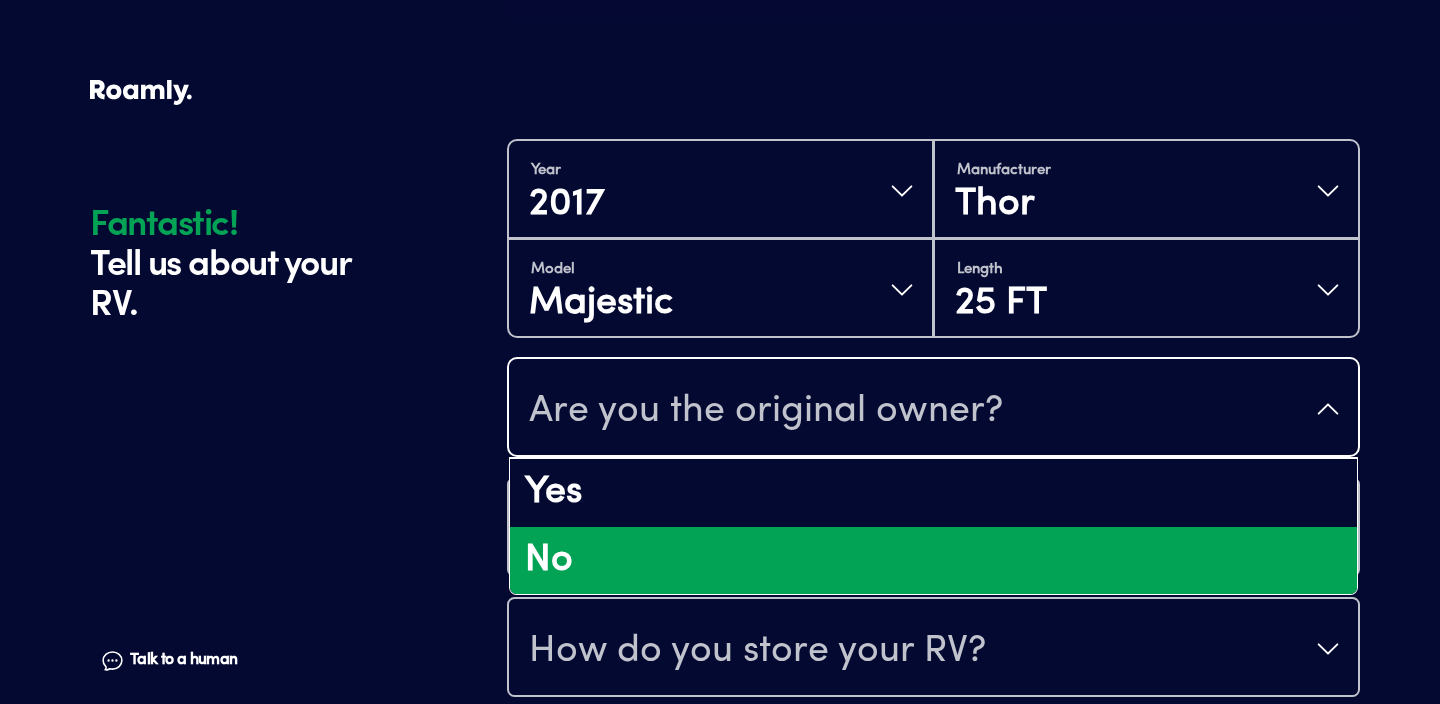 click on "No" at bounding box center (933, 561) 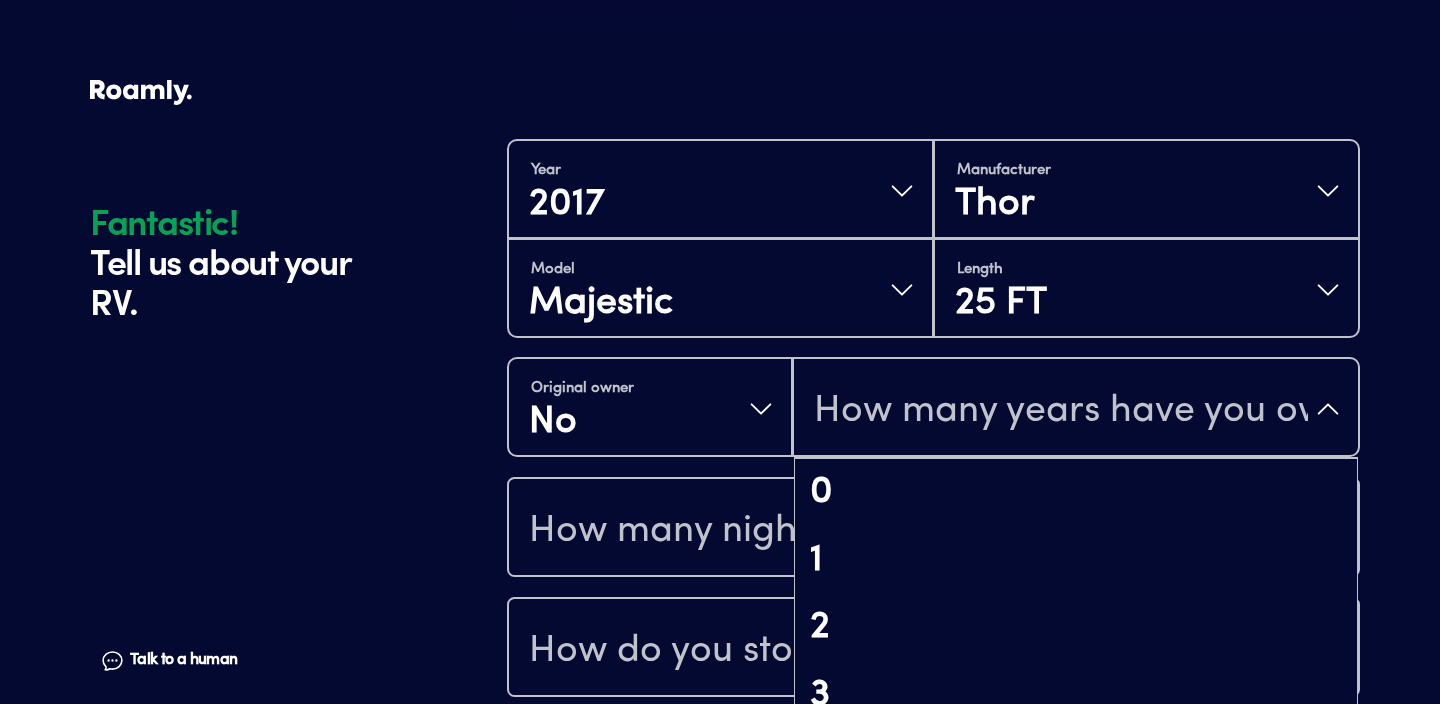 click on "How many years have you owned it?" at bounding box center [1076, 409] 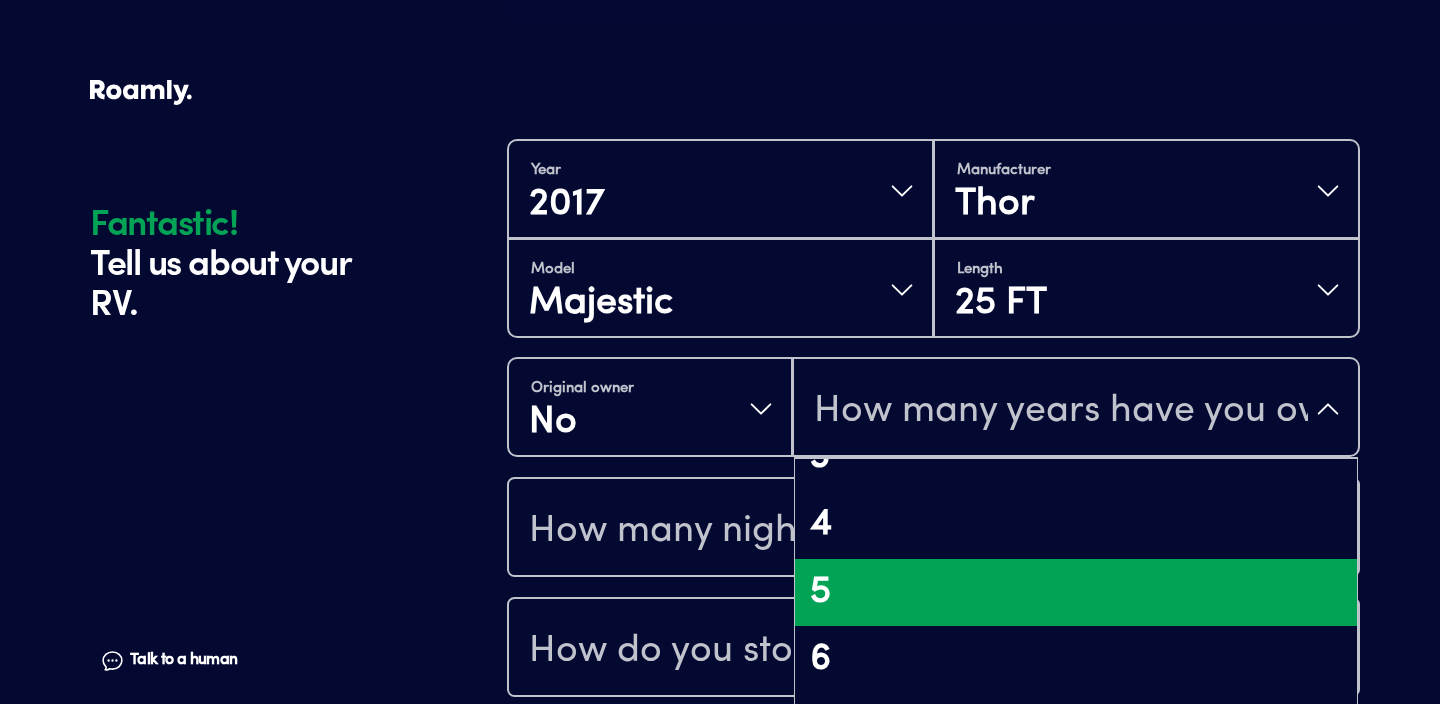 scroll, scrollTop: 255, scrollLeft: 0, axis: vertical 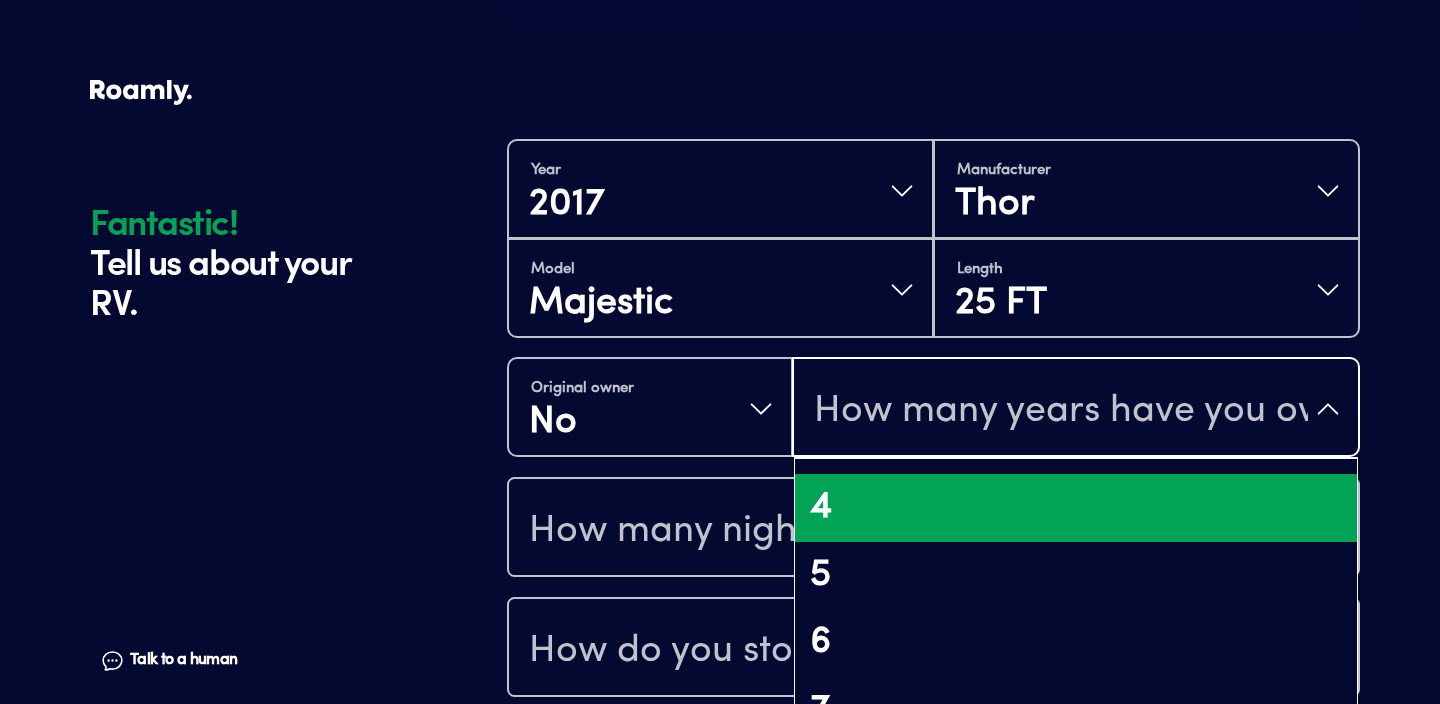 click on "4" at bounding box center (1076, 508) 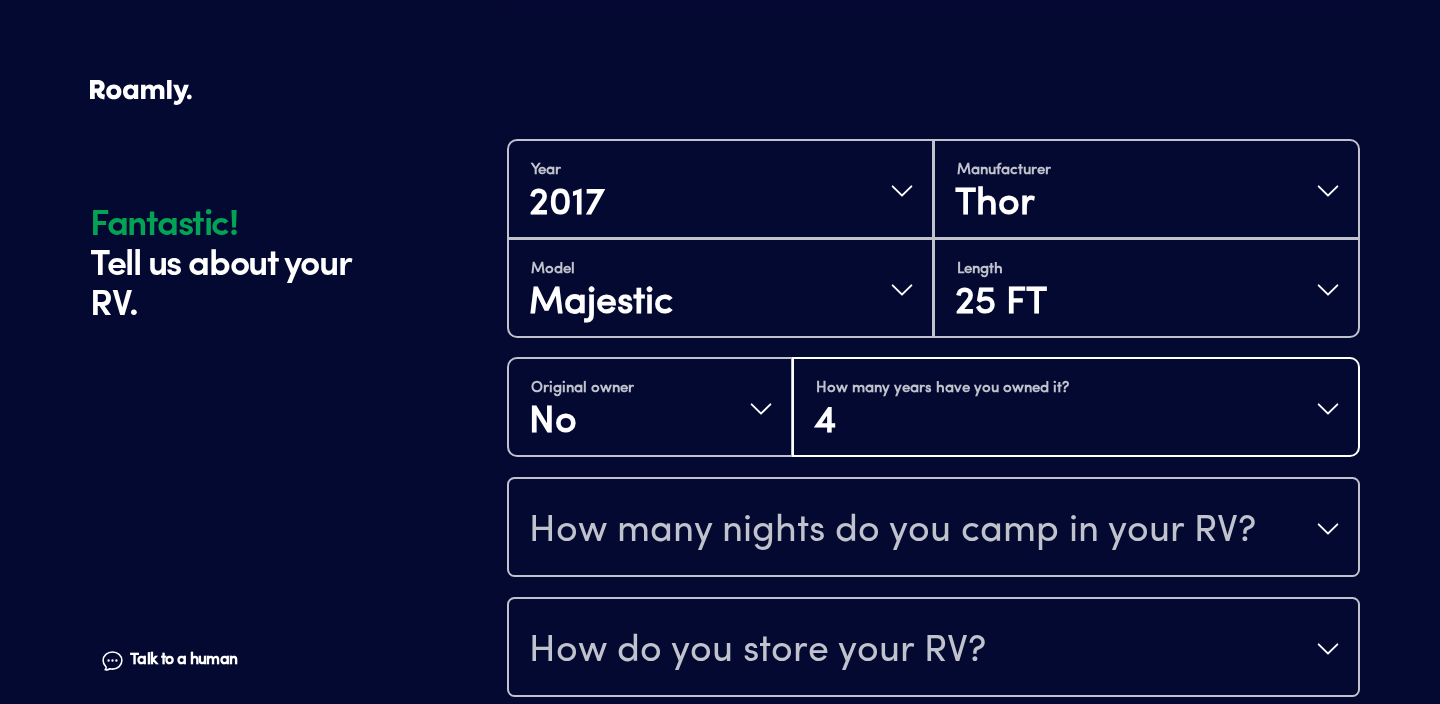scroll, scrollTop: 572, scrollLeft: 0, axis: vertical 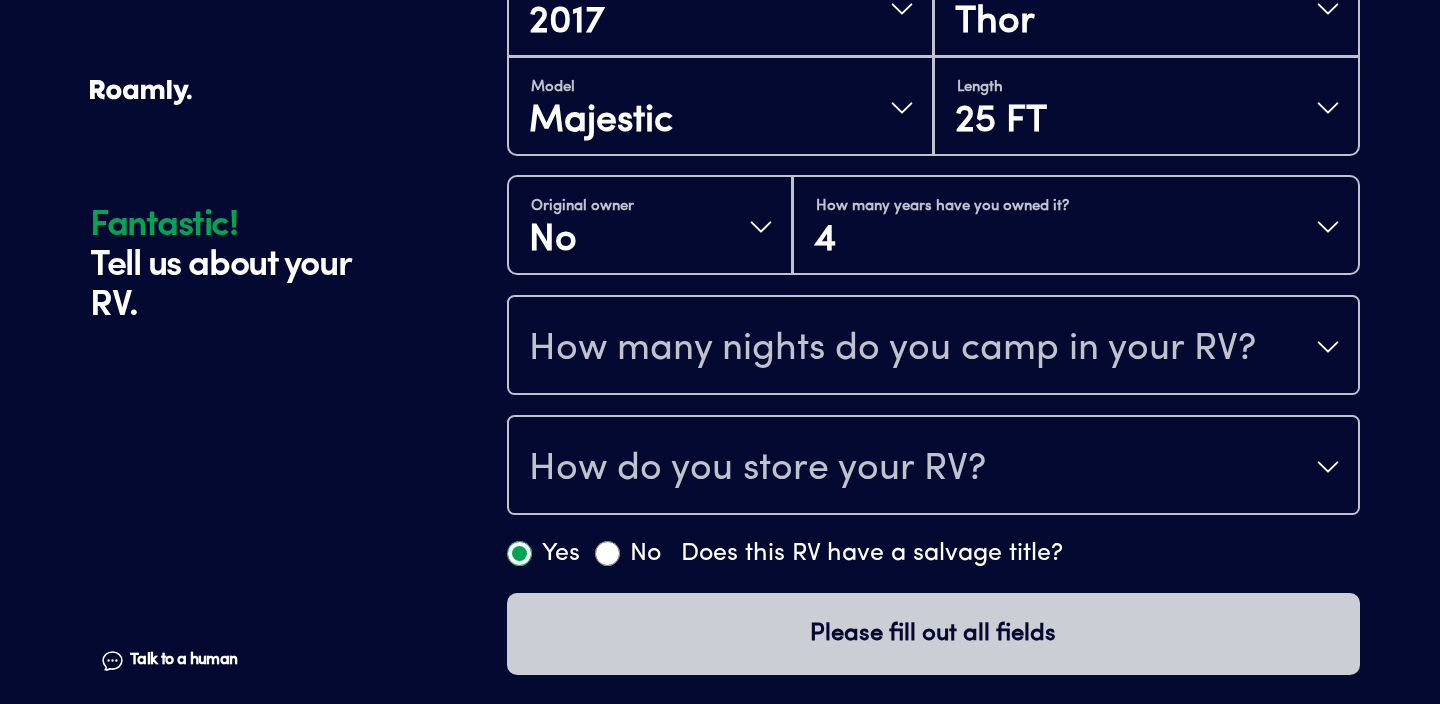 click on "How many nights do you camp in your RV?" at bounding box center (892, 349) 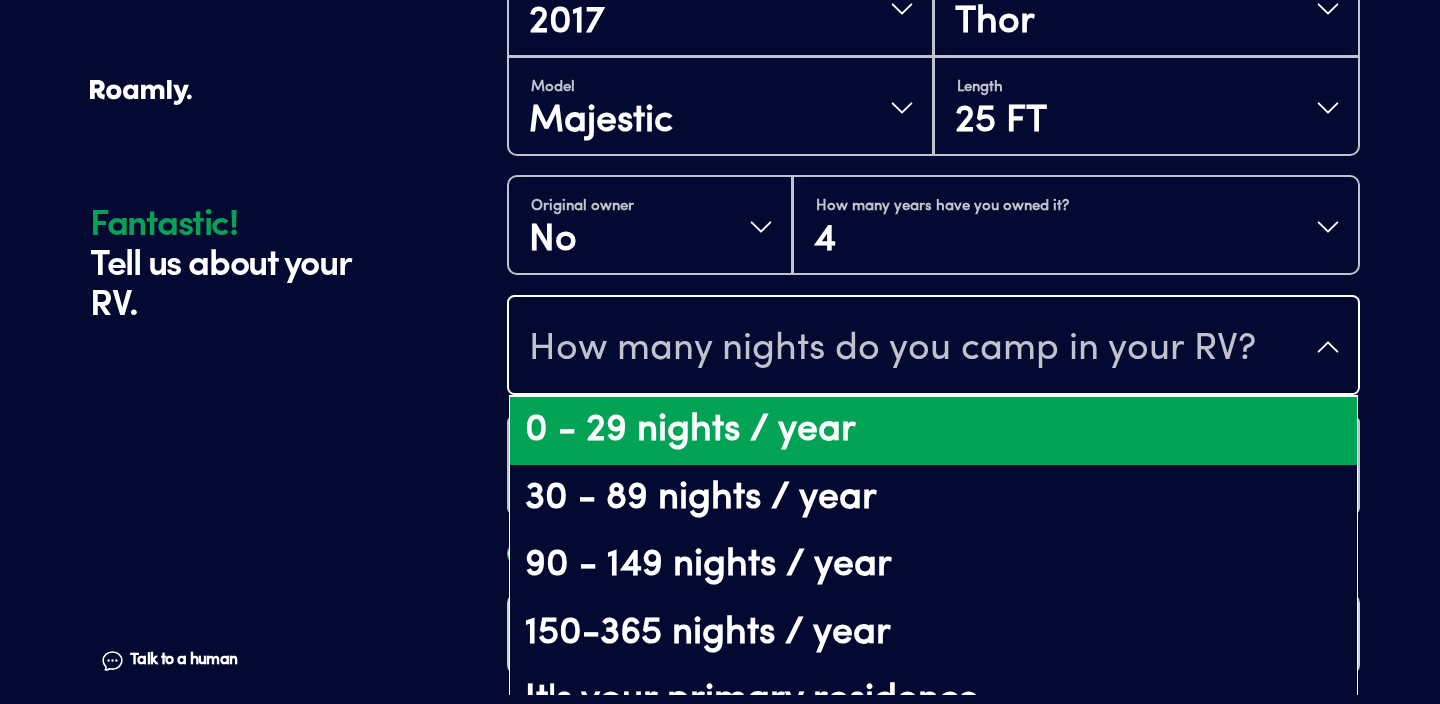 click on "0 - 29 nights / year" at bounding box center (933, 431) 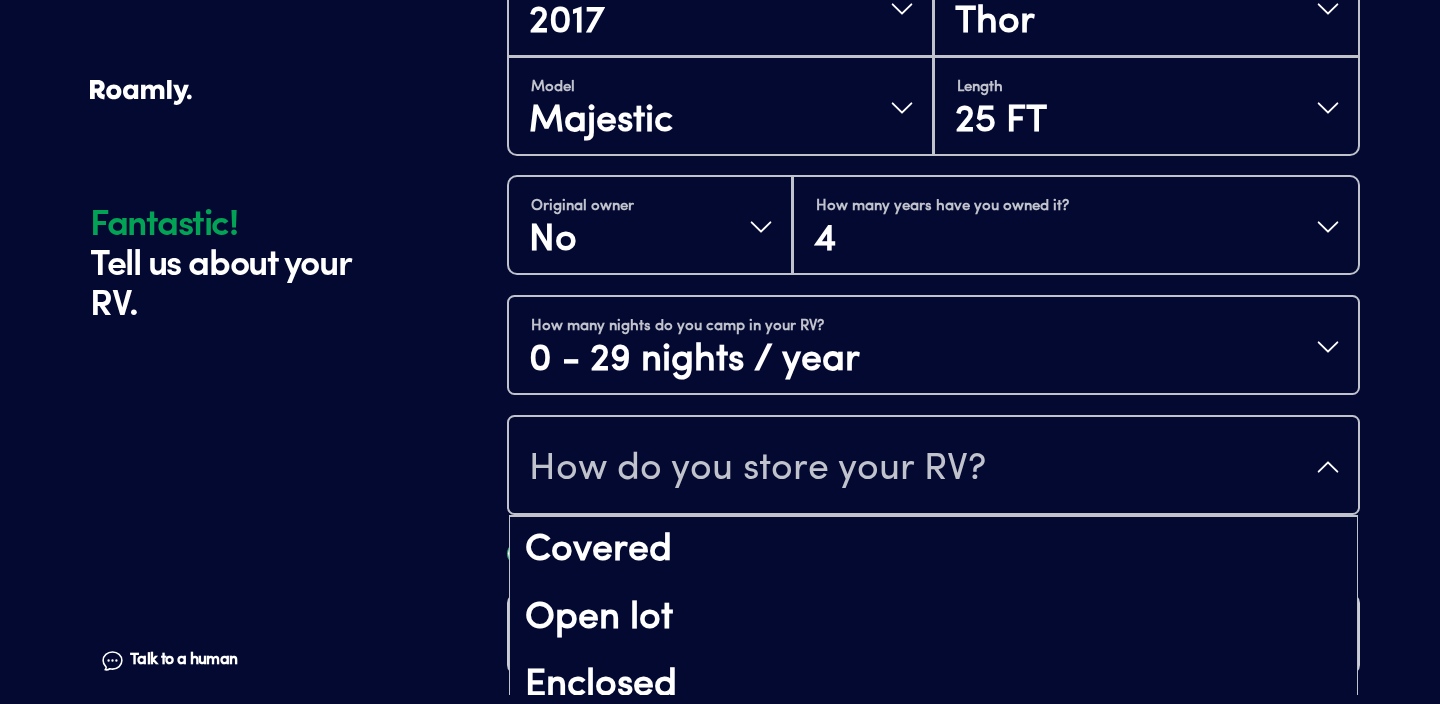 click on "How do you store your RV?" at bounding box center [757, 469] 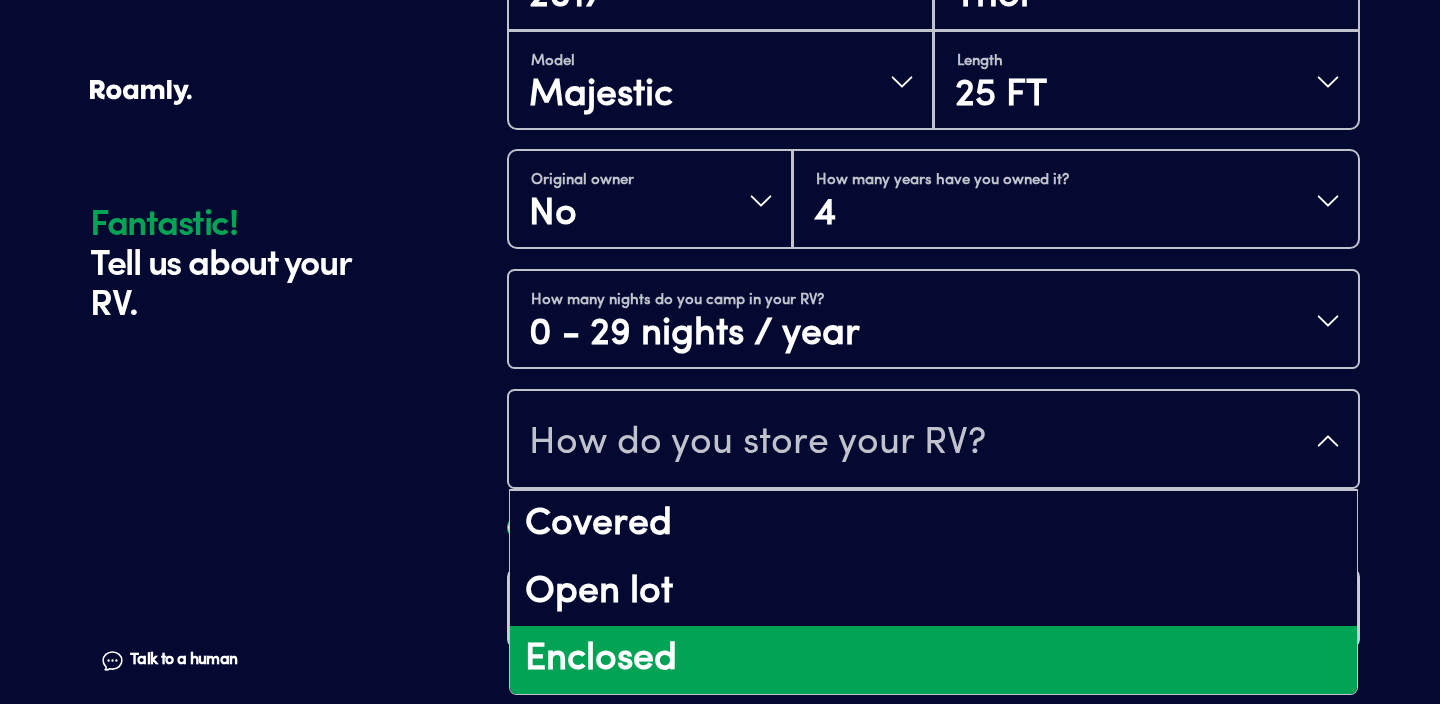 scroll, scrollTop: 25, scrollLeft: 0, axis: vertical 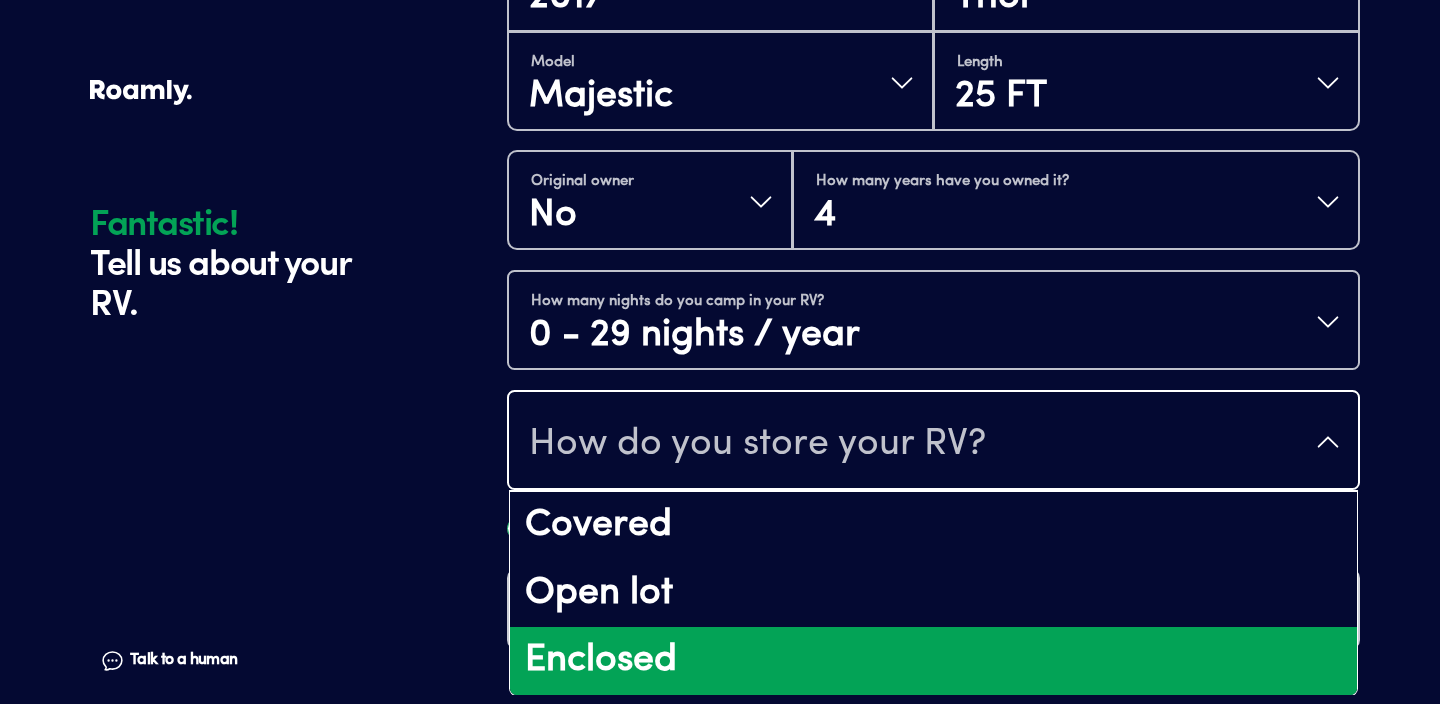 click on "Enclosed" at bounding box center [933, 661] 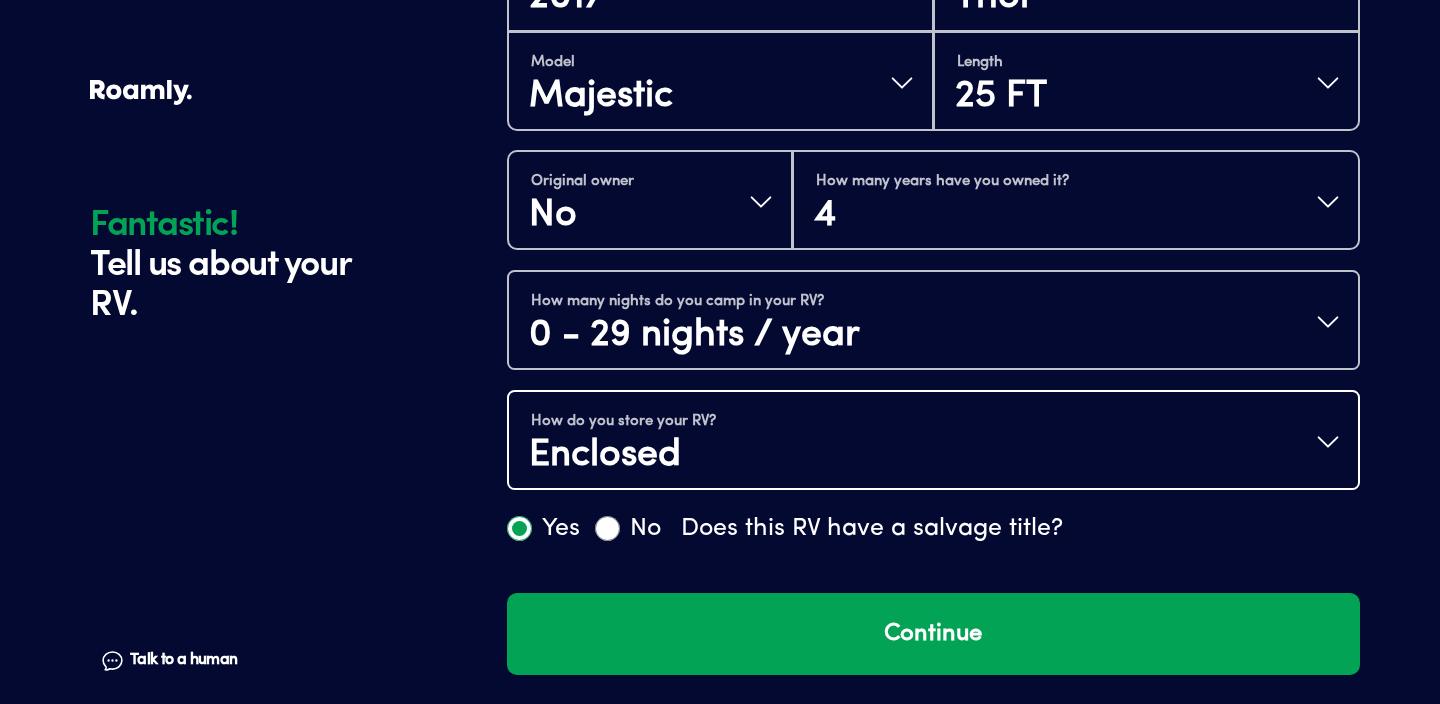 scroll, scrollTop: 0, scrollLeft: 0, axis: both 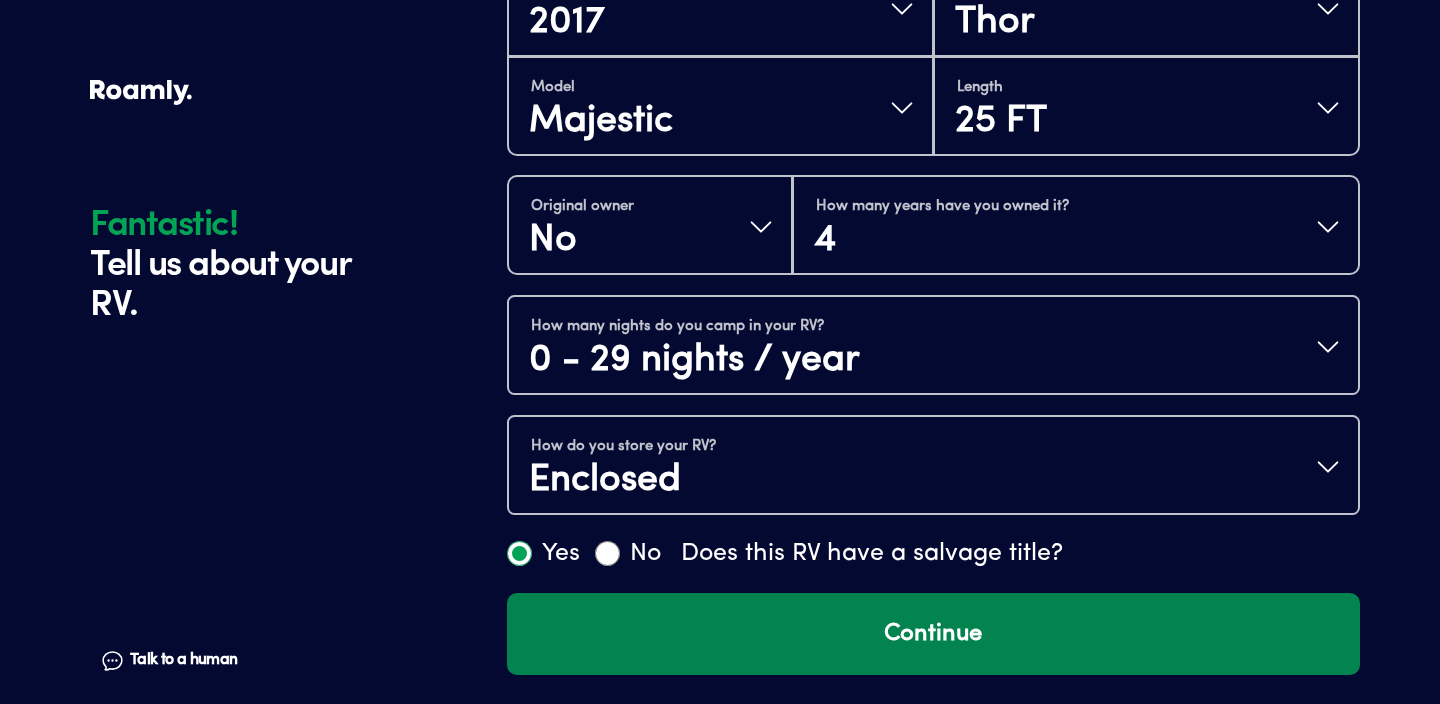 click on "Continue" at bounding box center (933, 634) 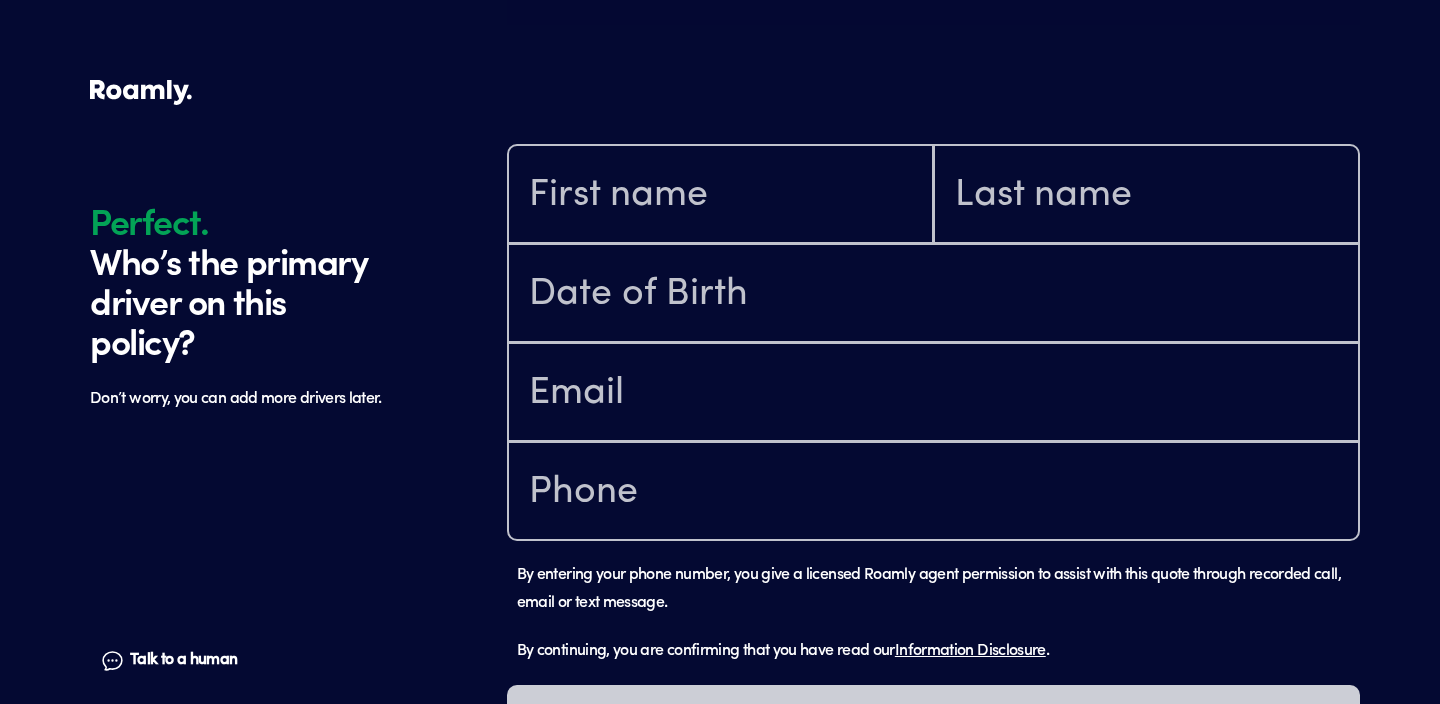 scroll, scrollTop: 1184, scrollLeft: 0, axis: vertical 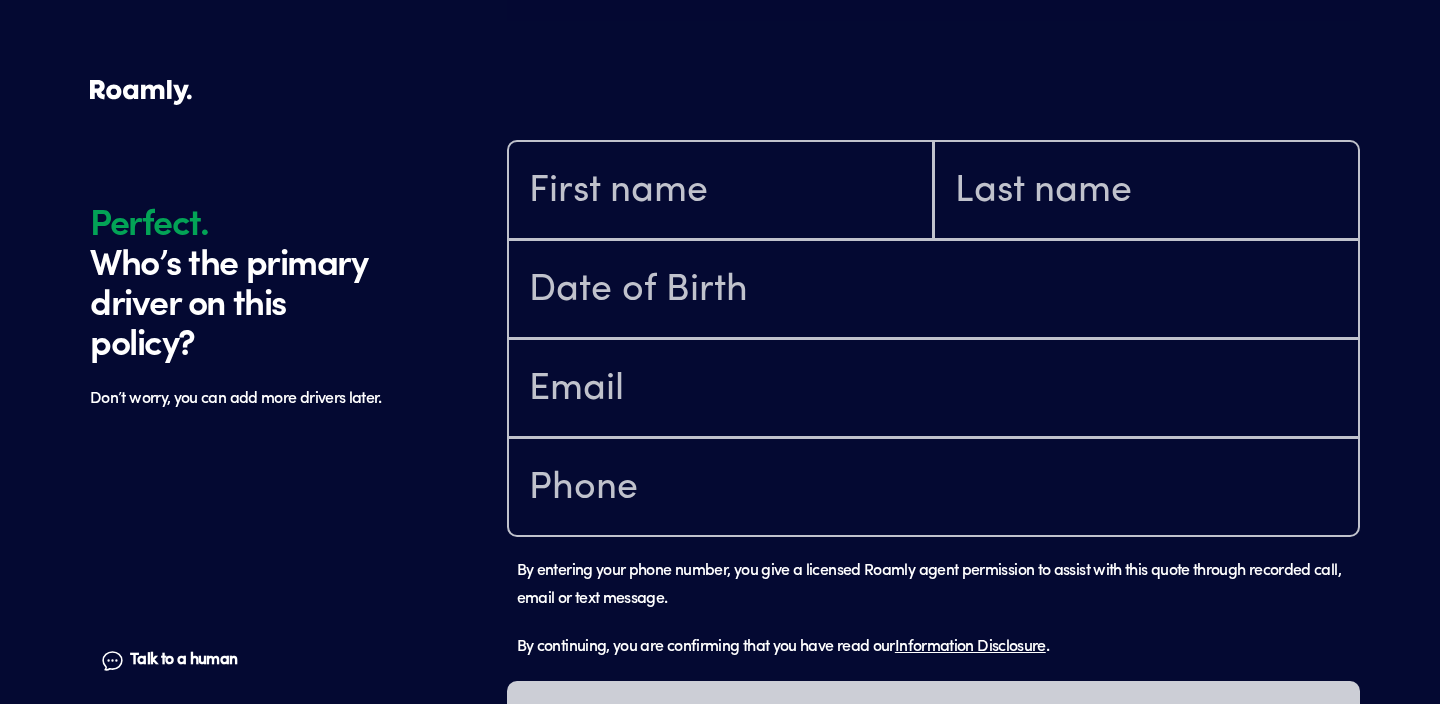 click at bounding box center (720, 190) 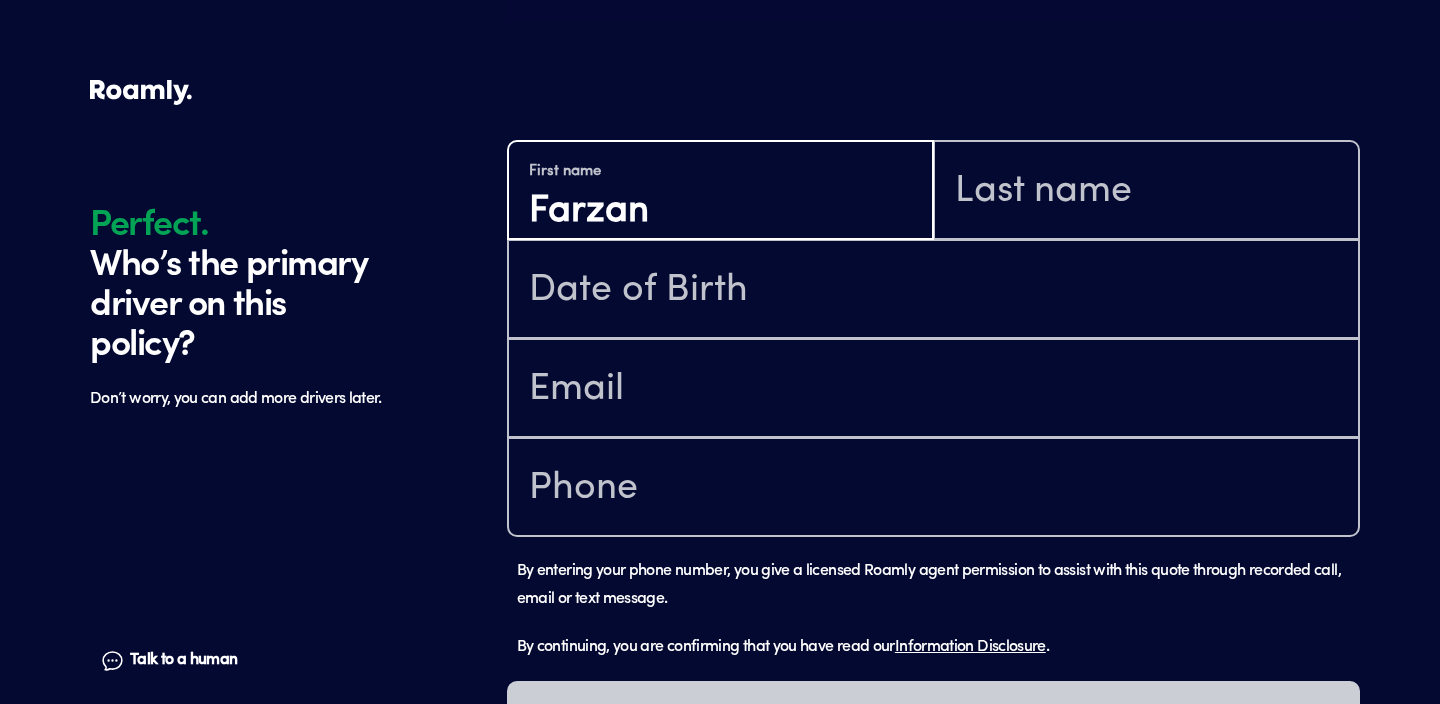 type on "Farzan" 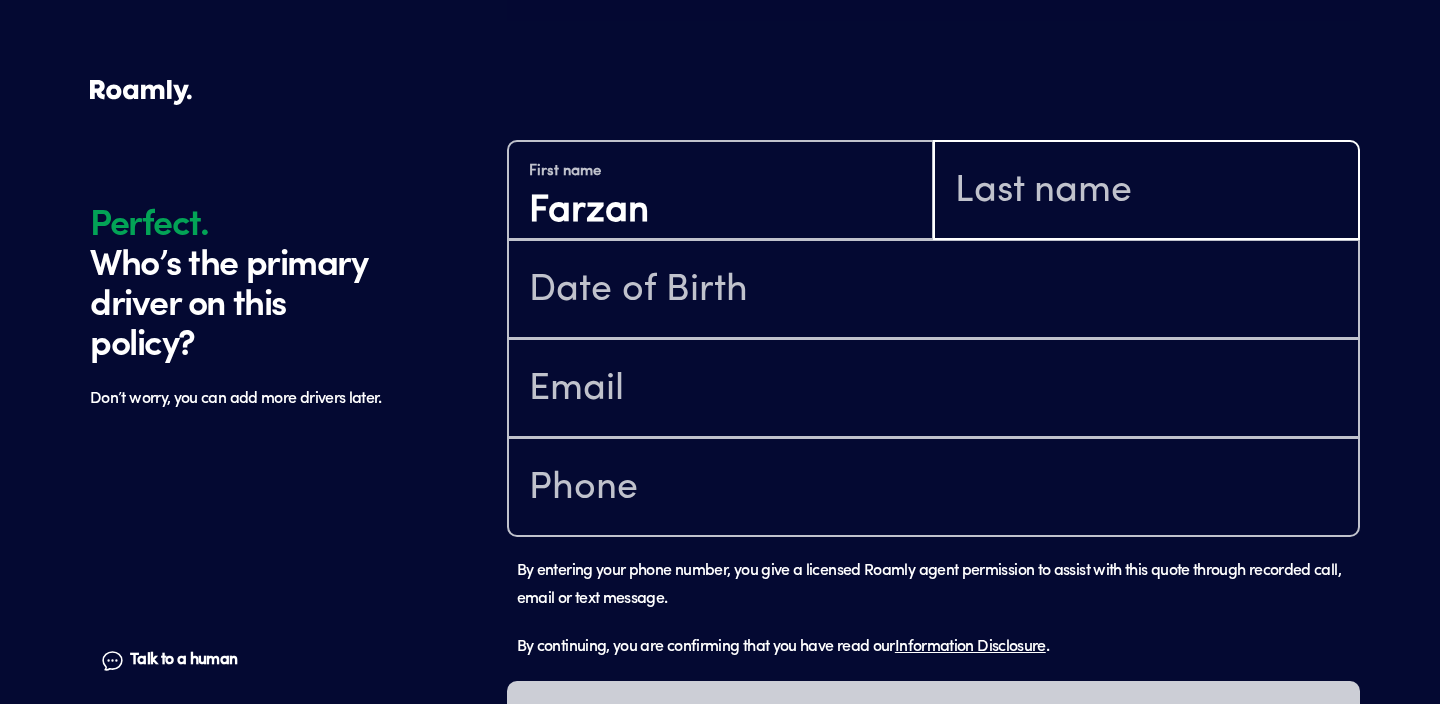 click at bounding box center [1146, 192] 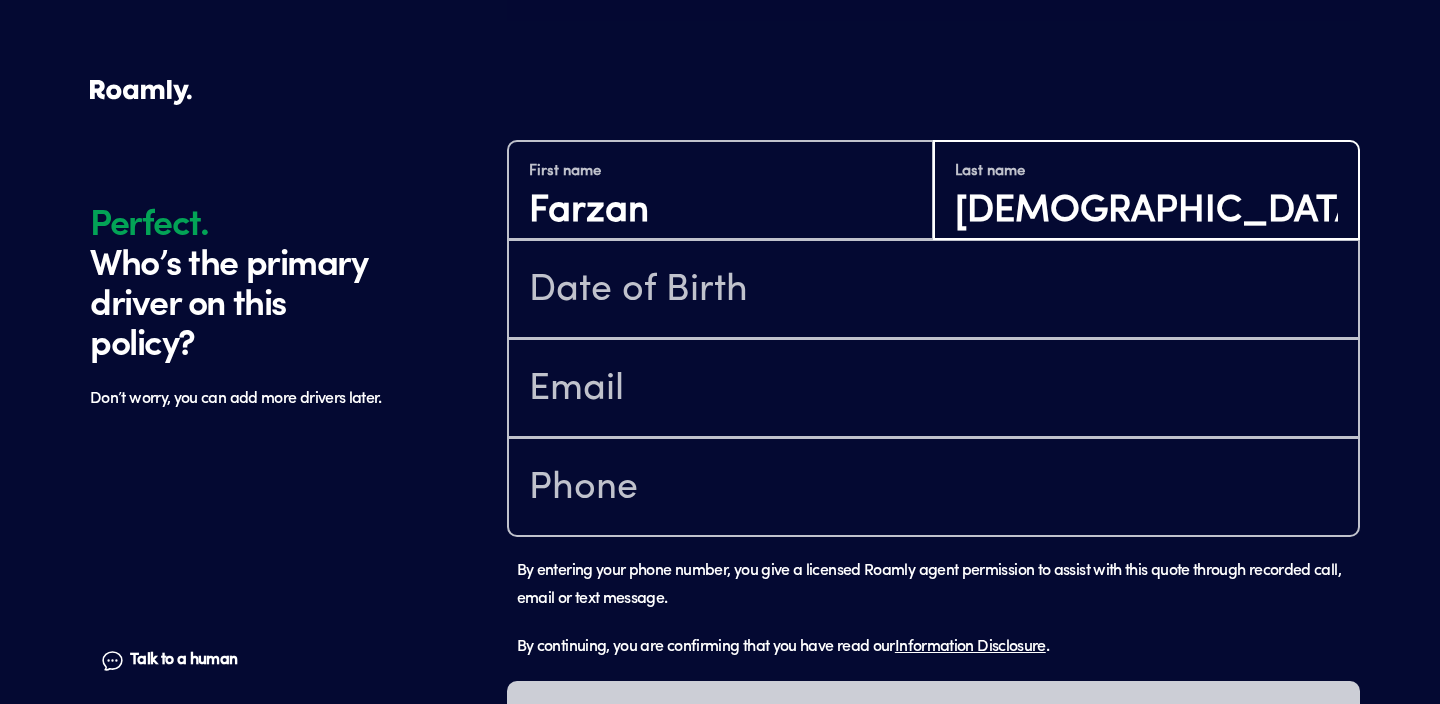type on "[DEMOGRAPHIC_DATA]" 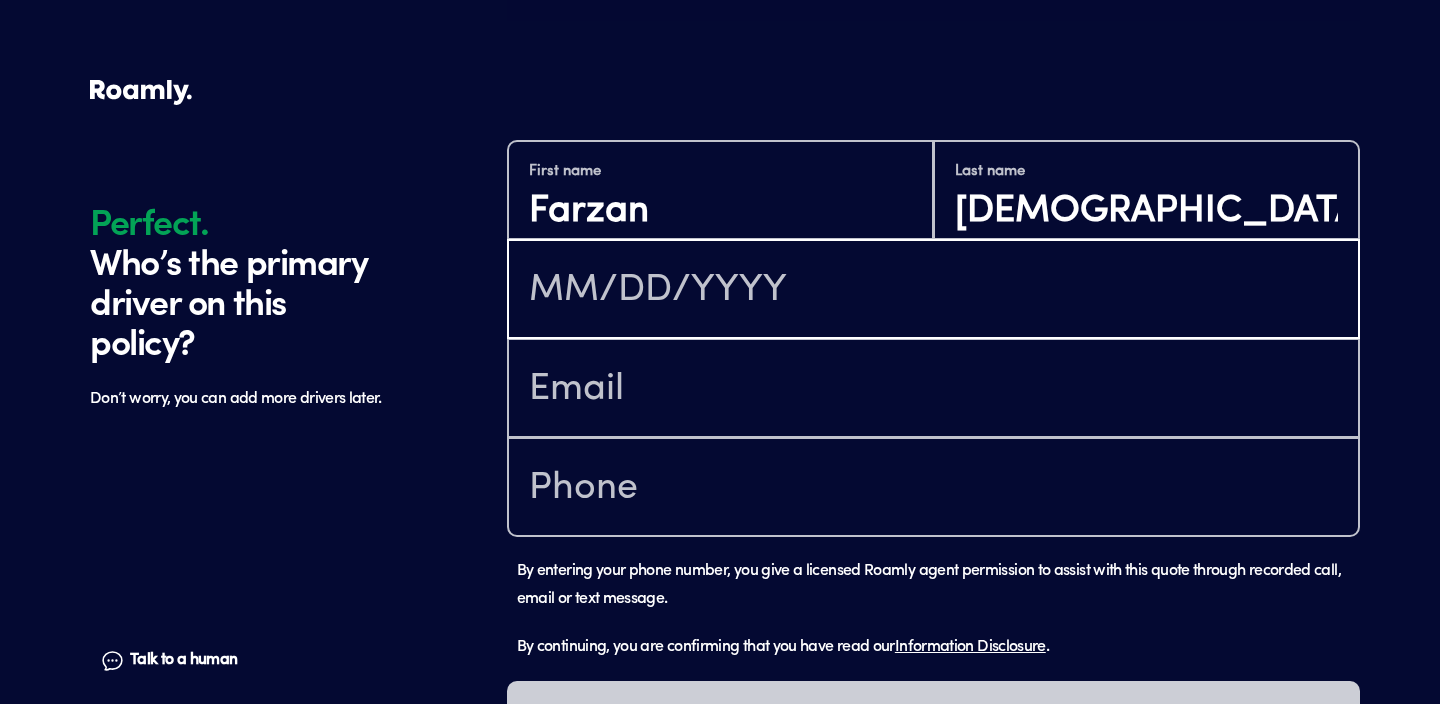 click at bounding box center (933, 291) 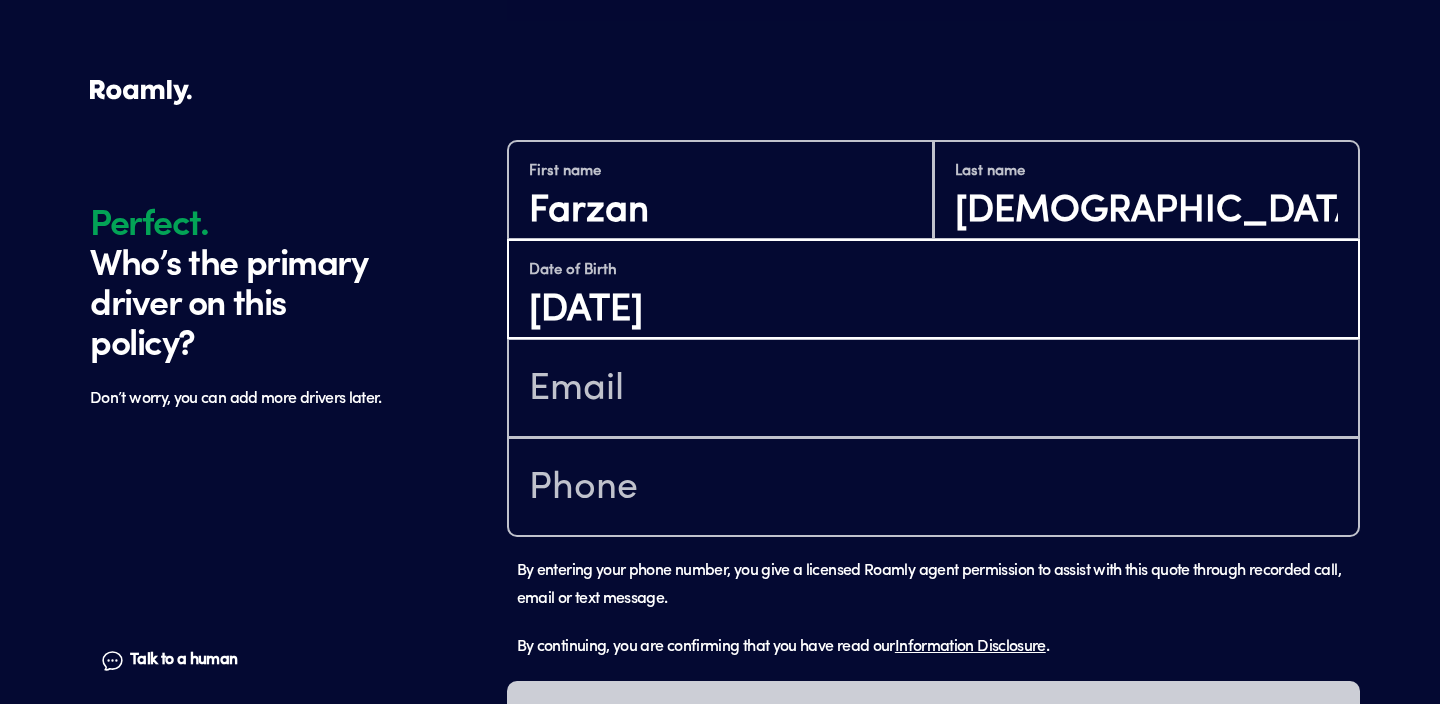 type on "[DATE]" 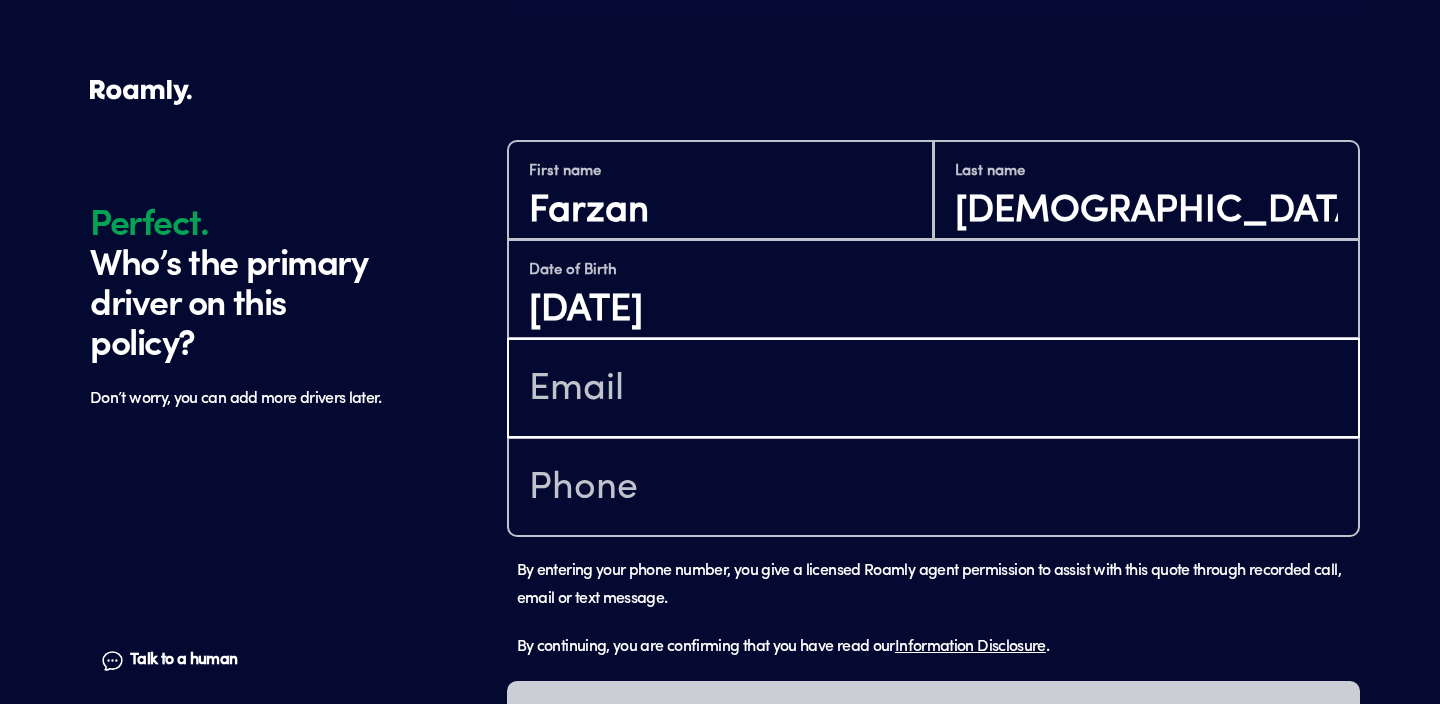 click at bounding box center (933, 390) 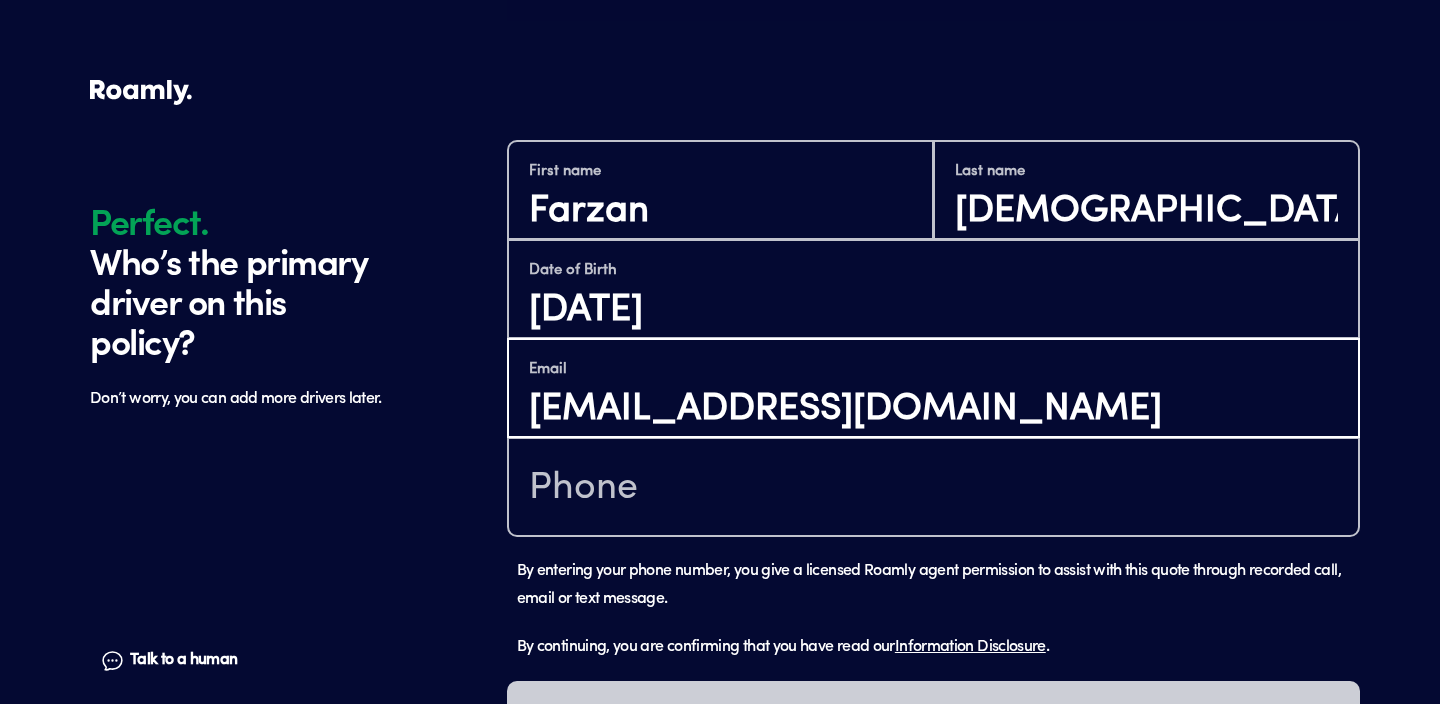 type on "[EMAIL_ADDRESS][DOMAIN_NAME]" 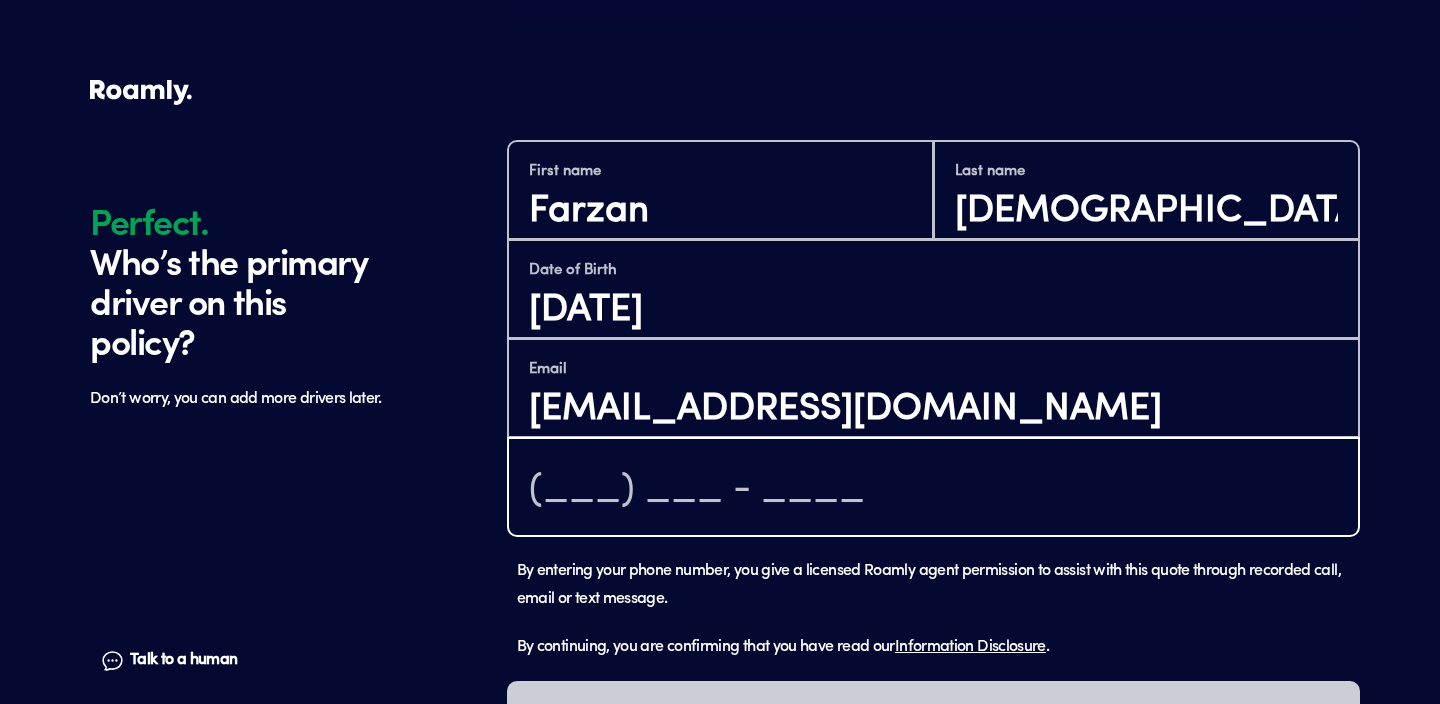 click at bounding box center (933, 489) 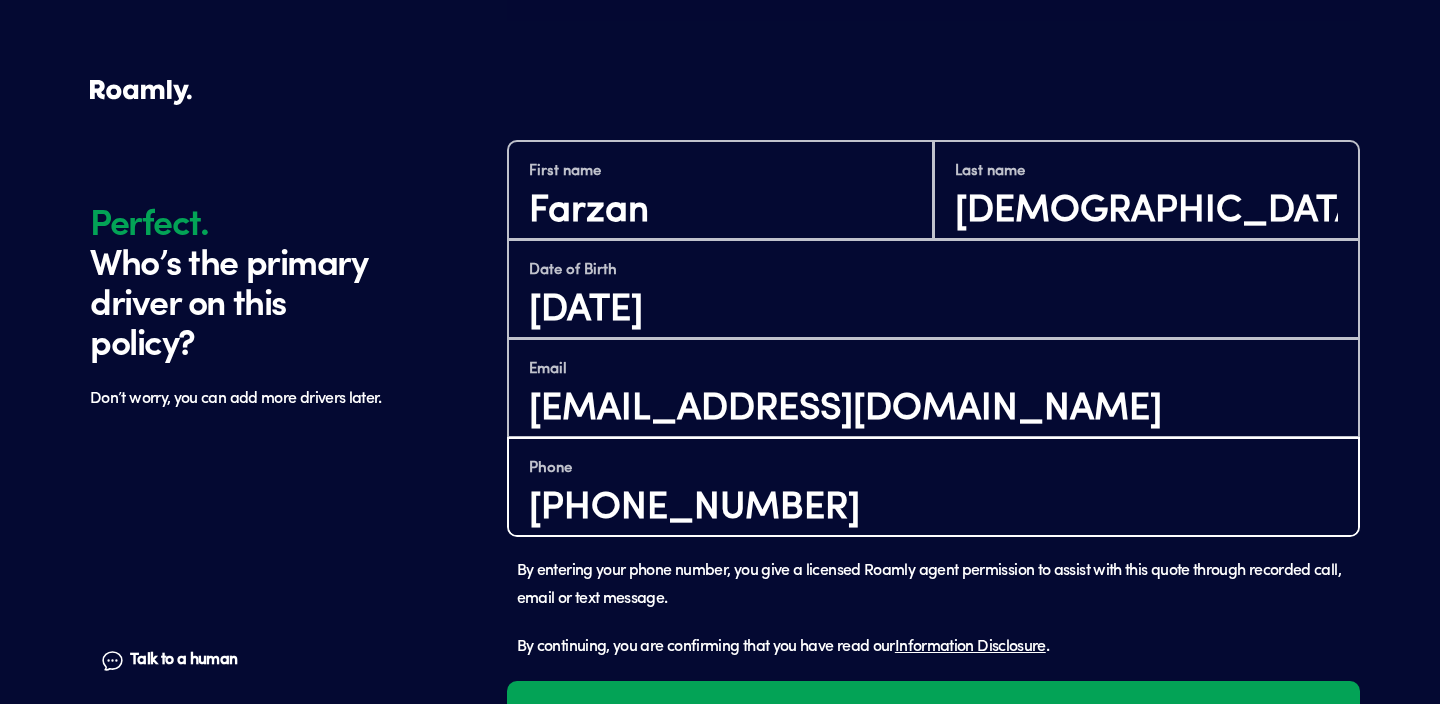 scroll, scrollTop: 1272, scrollLeft: 0, axis: vertical 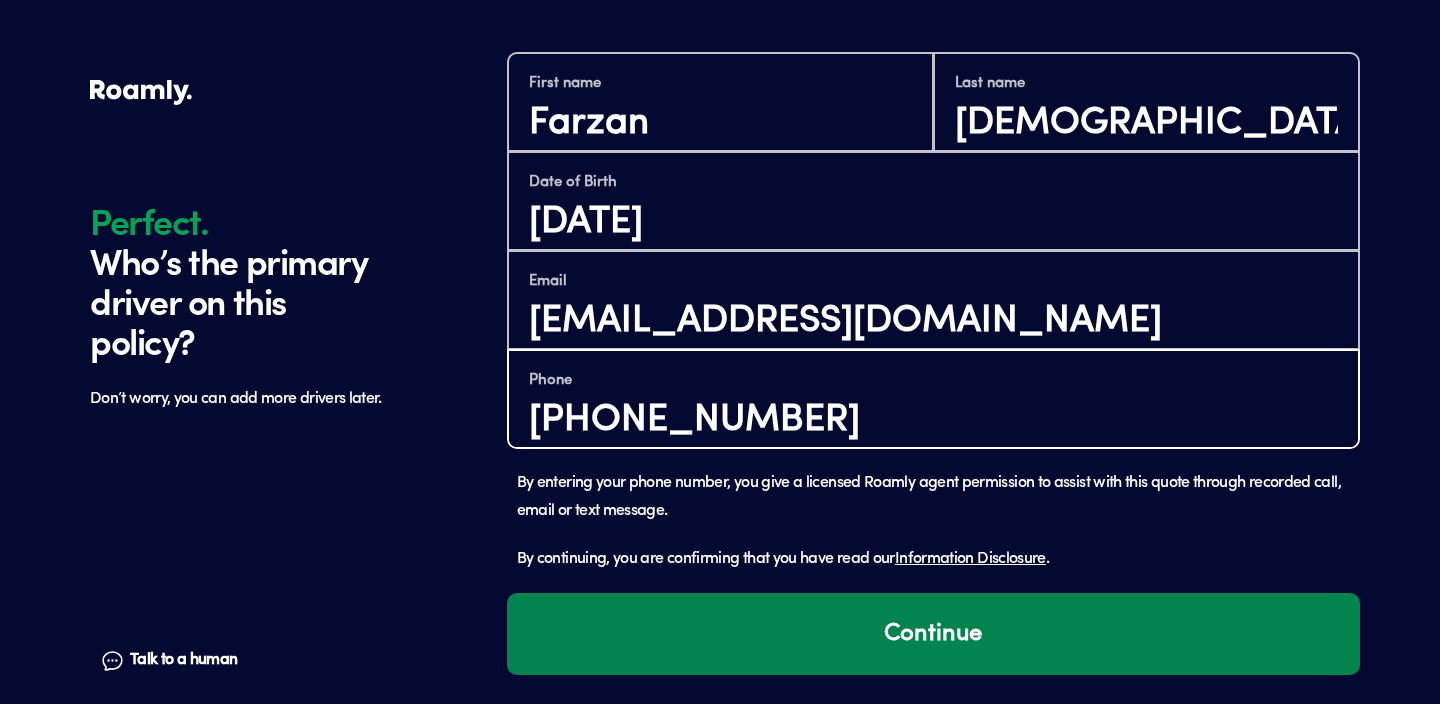 type on "[PHONE_NUMBER]" 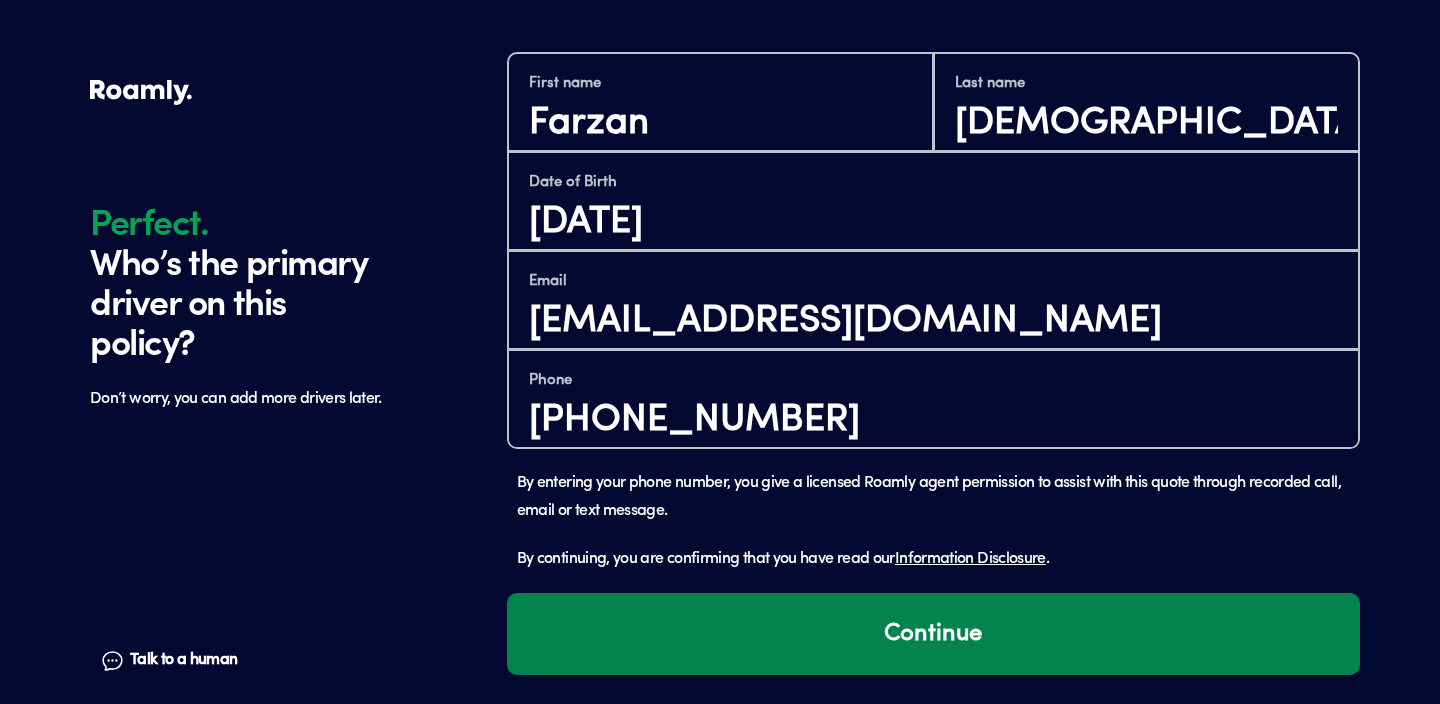 click on "Continue" at bounding box center (933, 634) 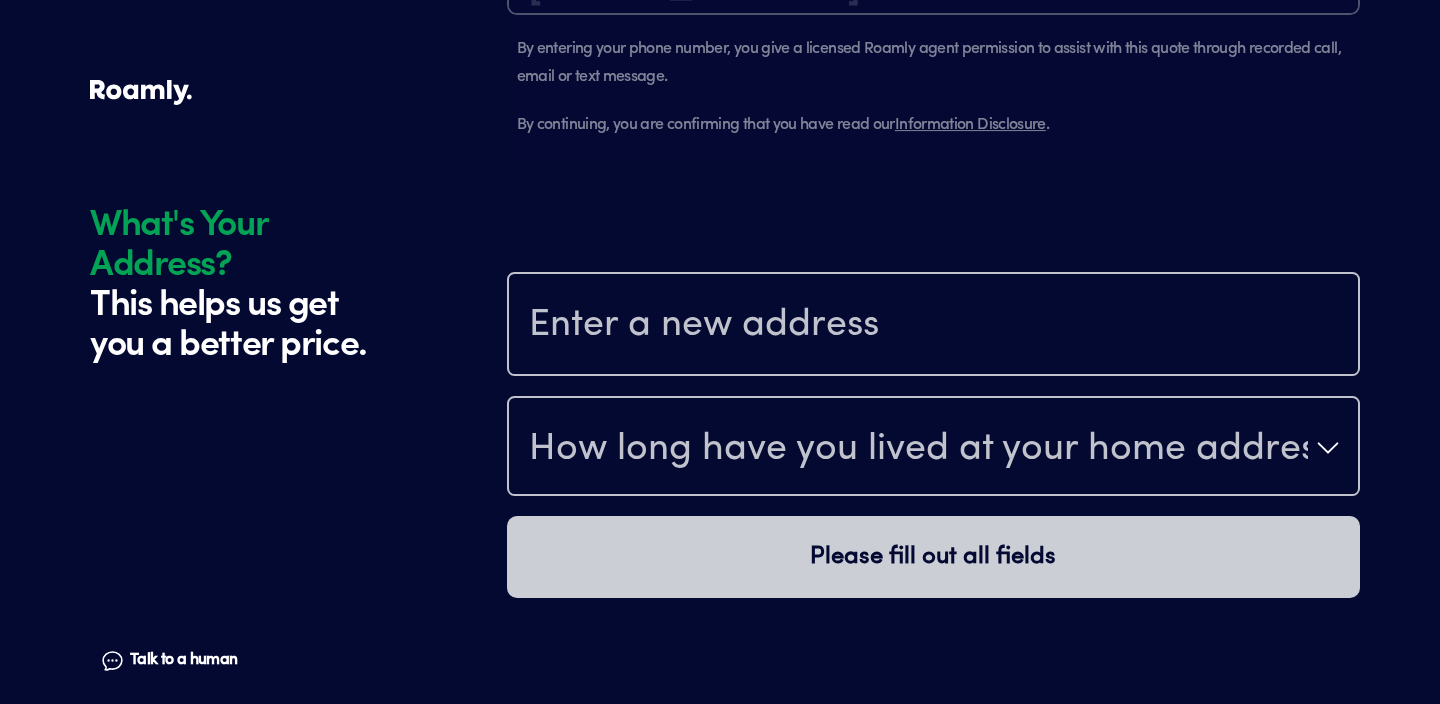 scroll, scrollTop: 1873, scrollLeft: 0, axis: vertical 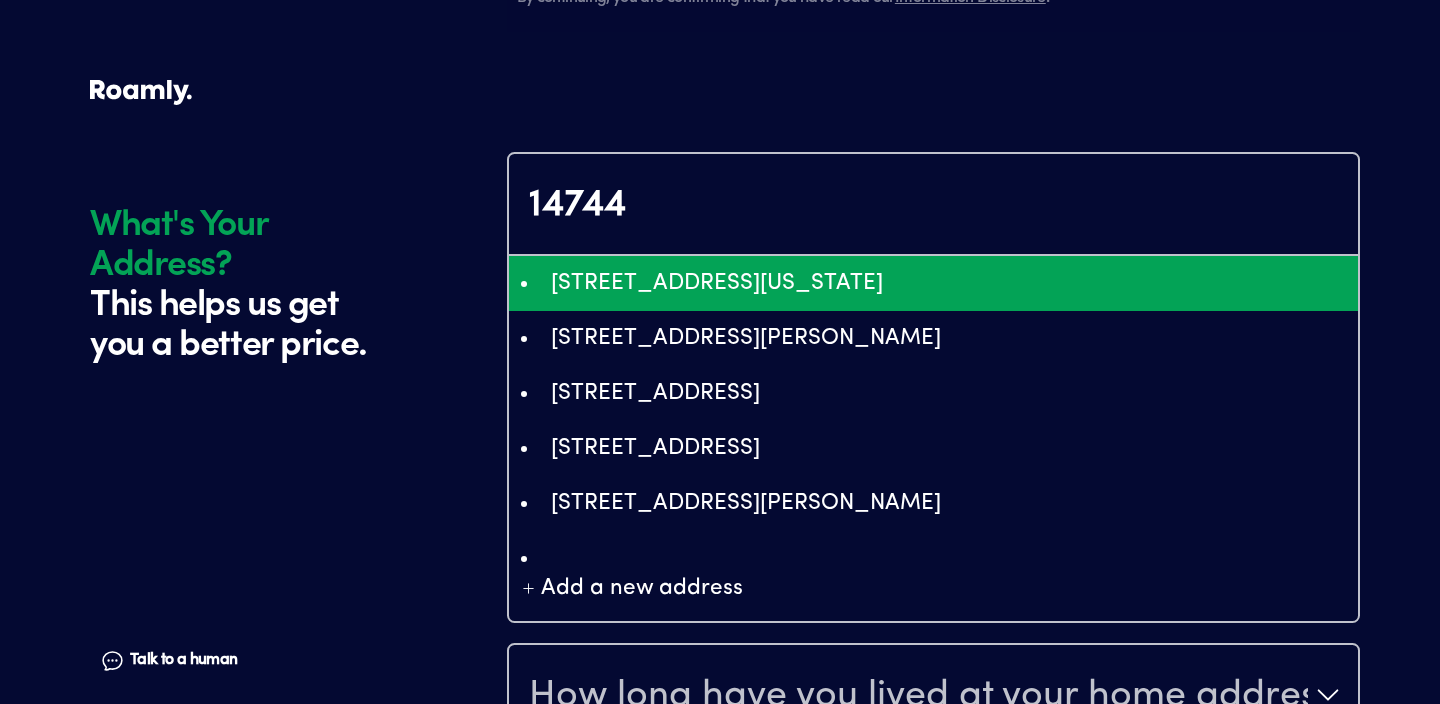 type on "ChIJh0RvBy-Qj4AR3HylVXjH19I" 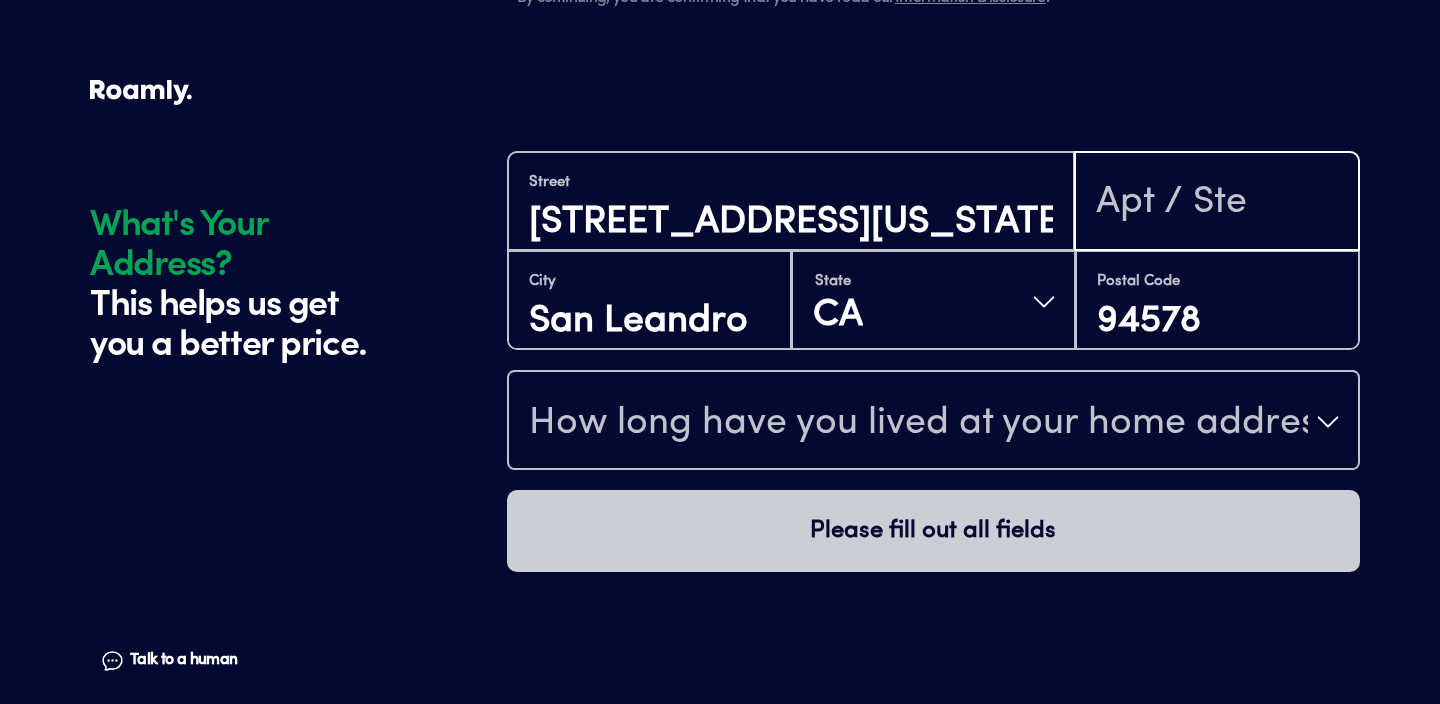 click at bounding box center (1217, 203) 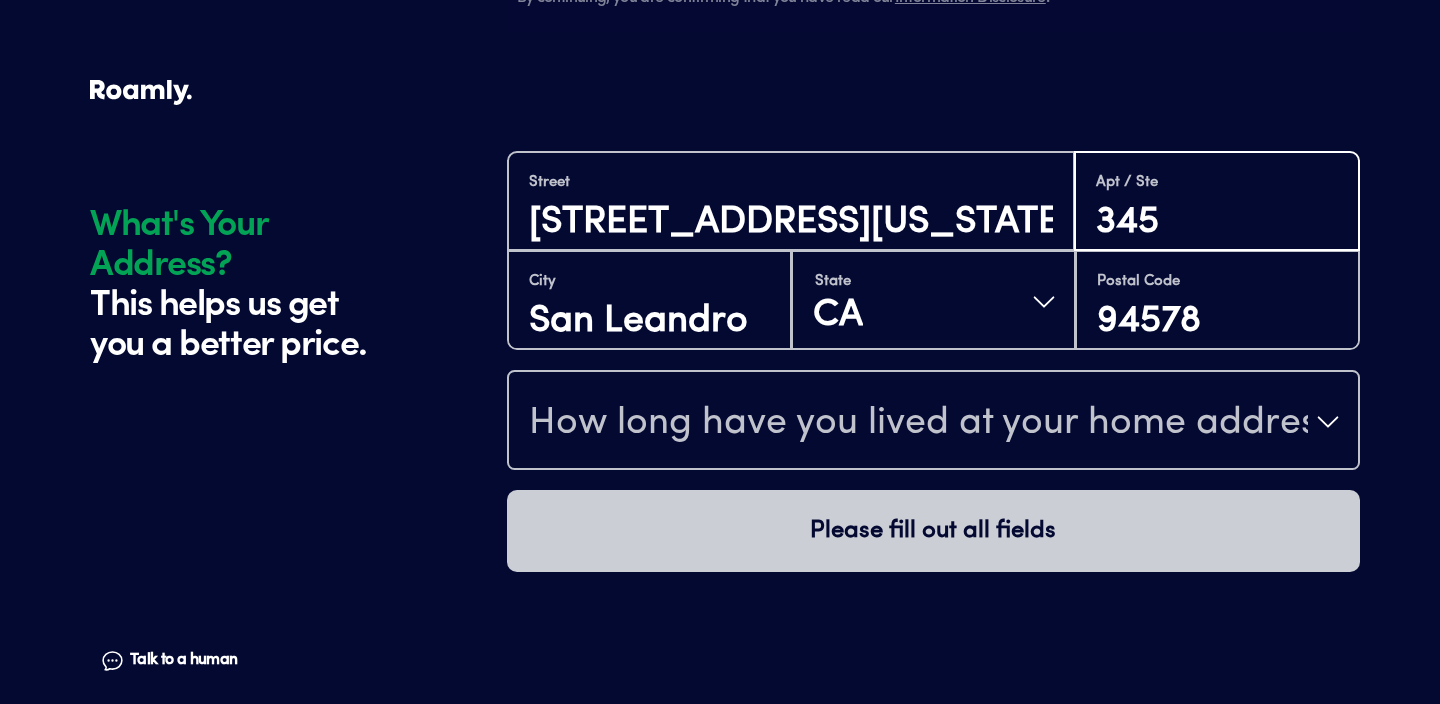 type on "345" 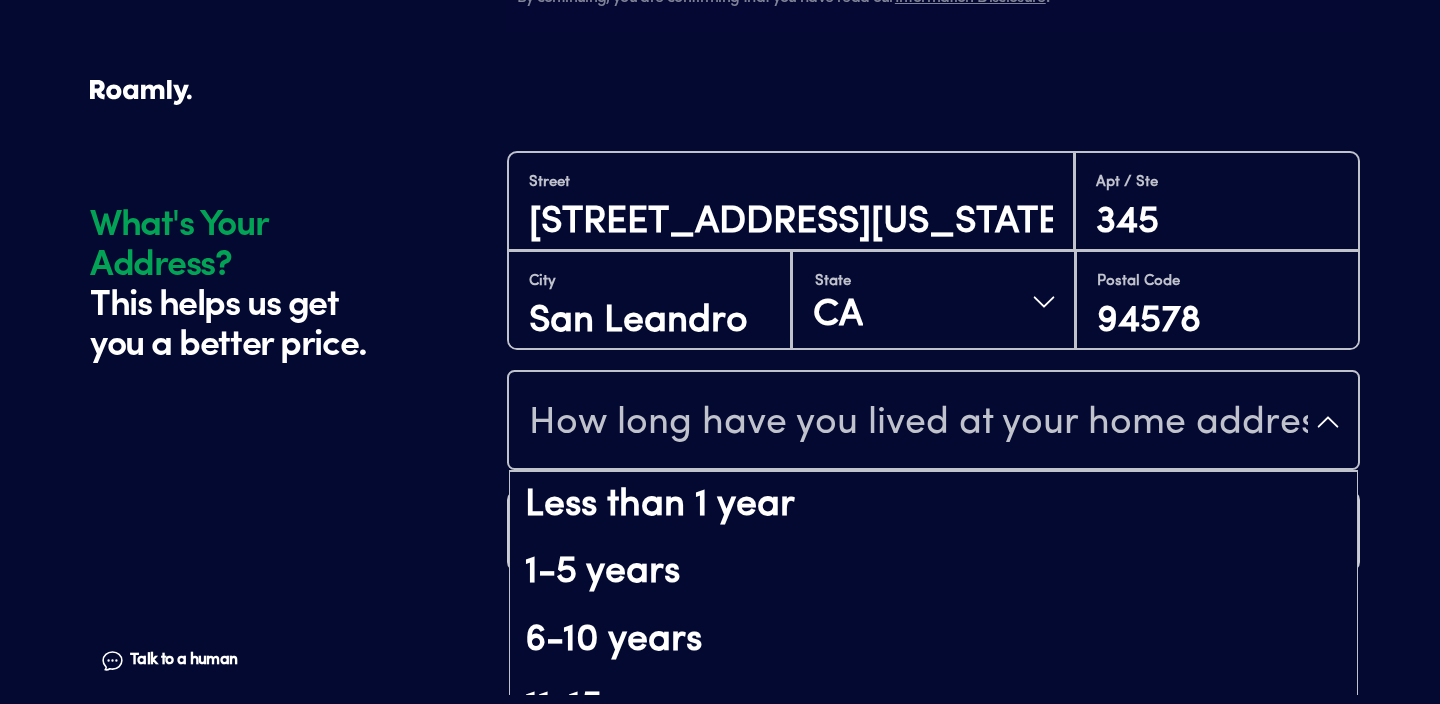 click on "How long have you lived at your home address?" at bounding box center [933, 422] 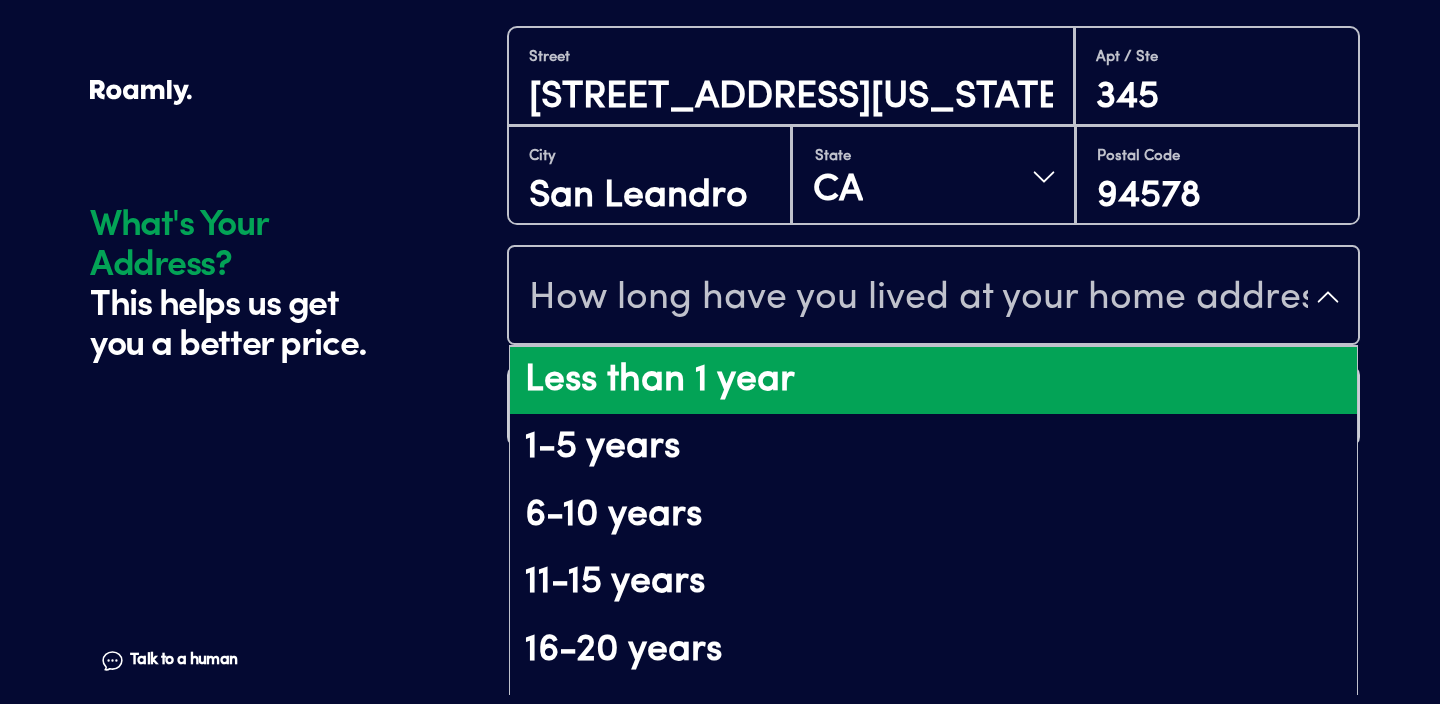 scroll, scrollTop: 162, scrollLeft: 0, axis: vertical 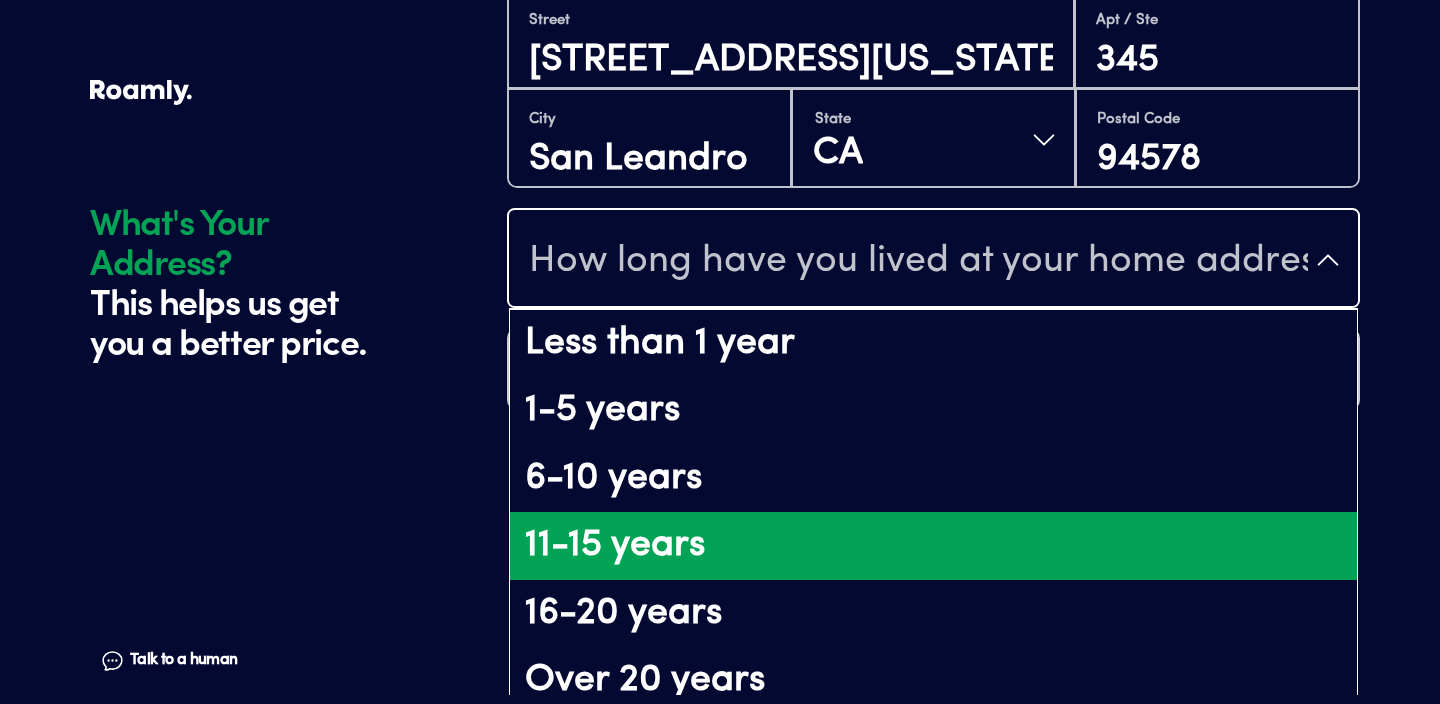 click on "11-15 years" at bounding box center (933, 546) 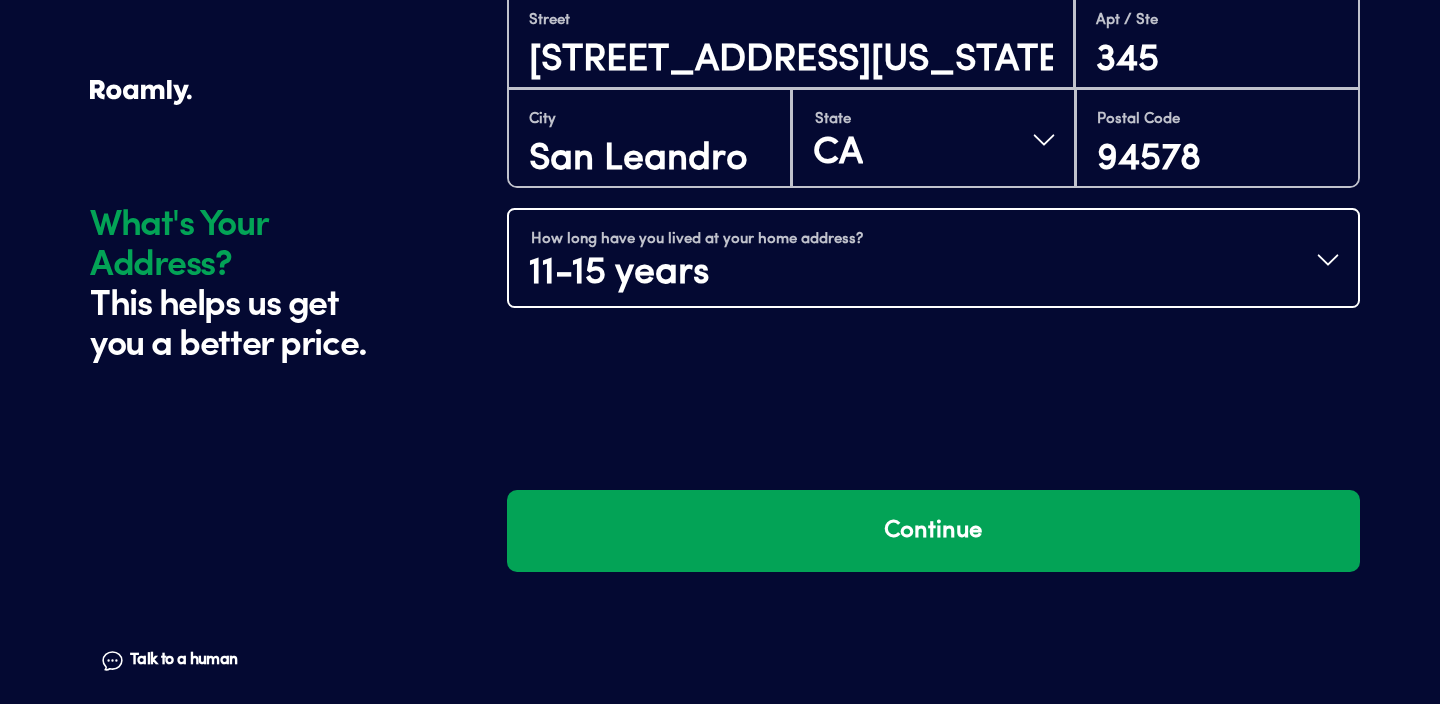 scroll, scrollTop: 0, scrollLeft: 0, axis: both 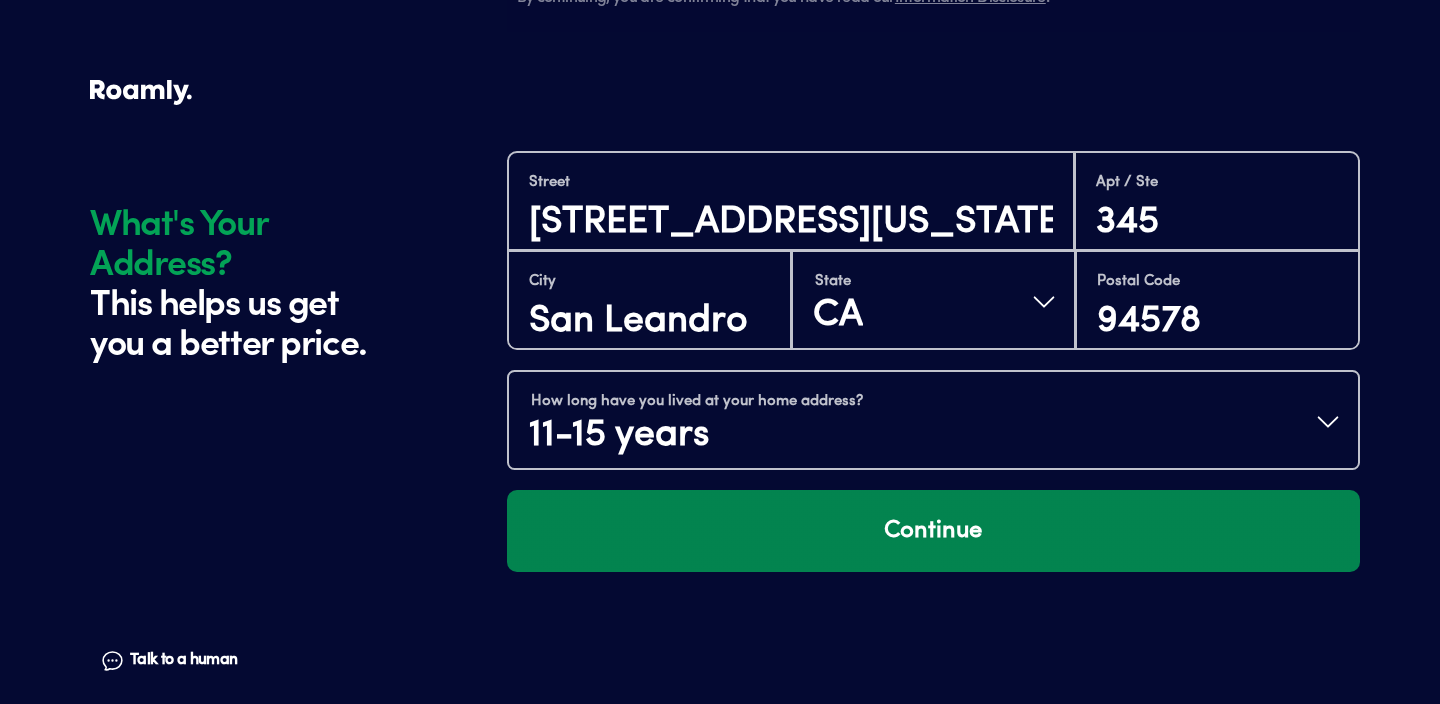 click on "Continue" at bounding box center [933, 531] 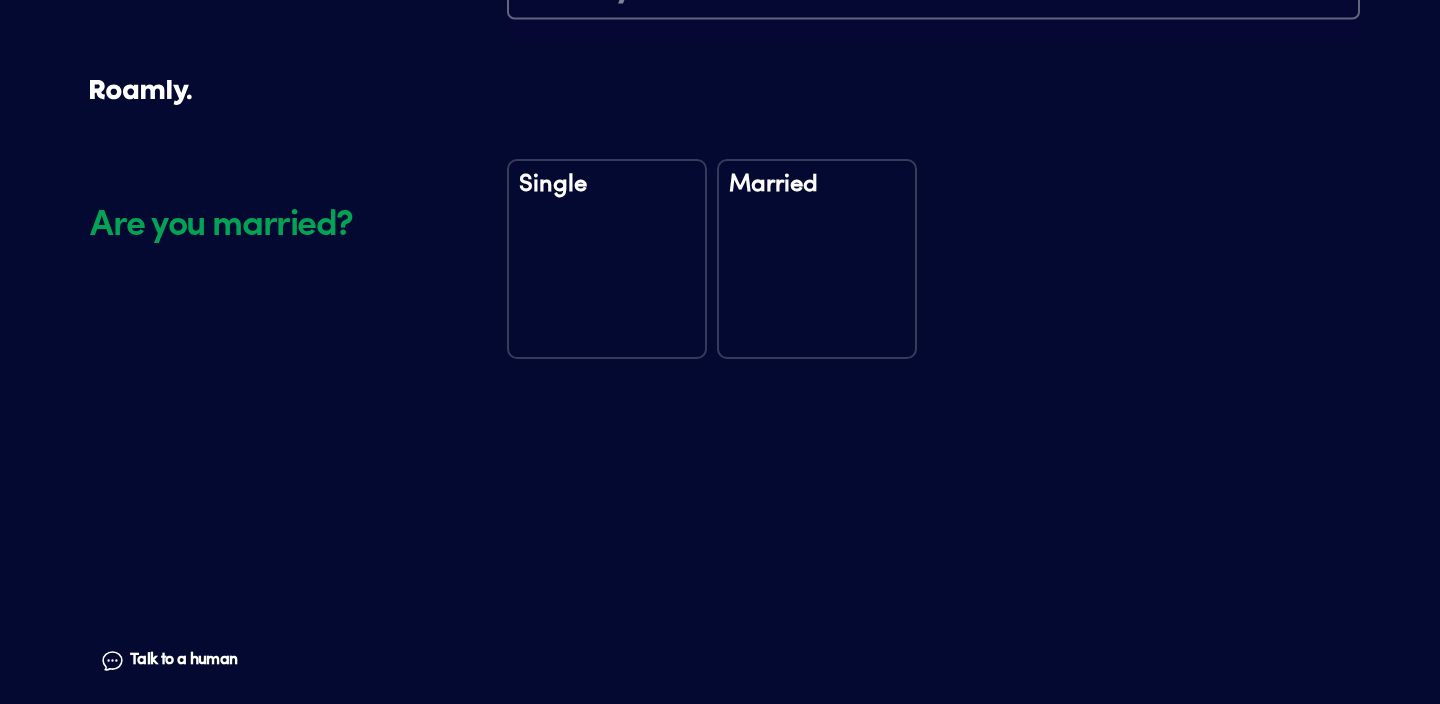 scroll, scrollTop: 2344, scrollLeft: 0, axis: vertical 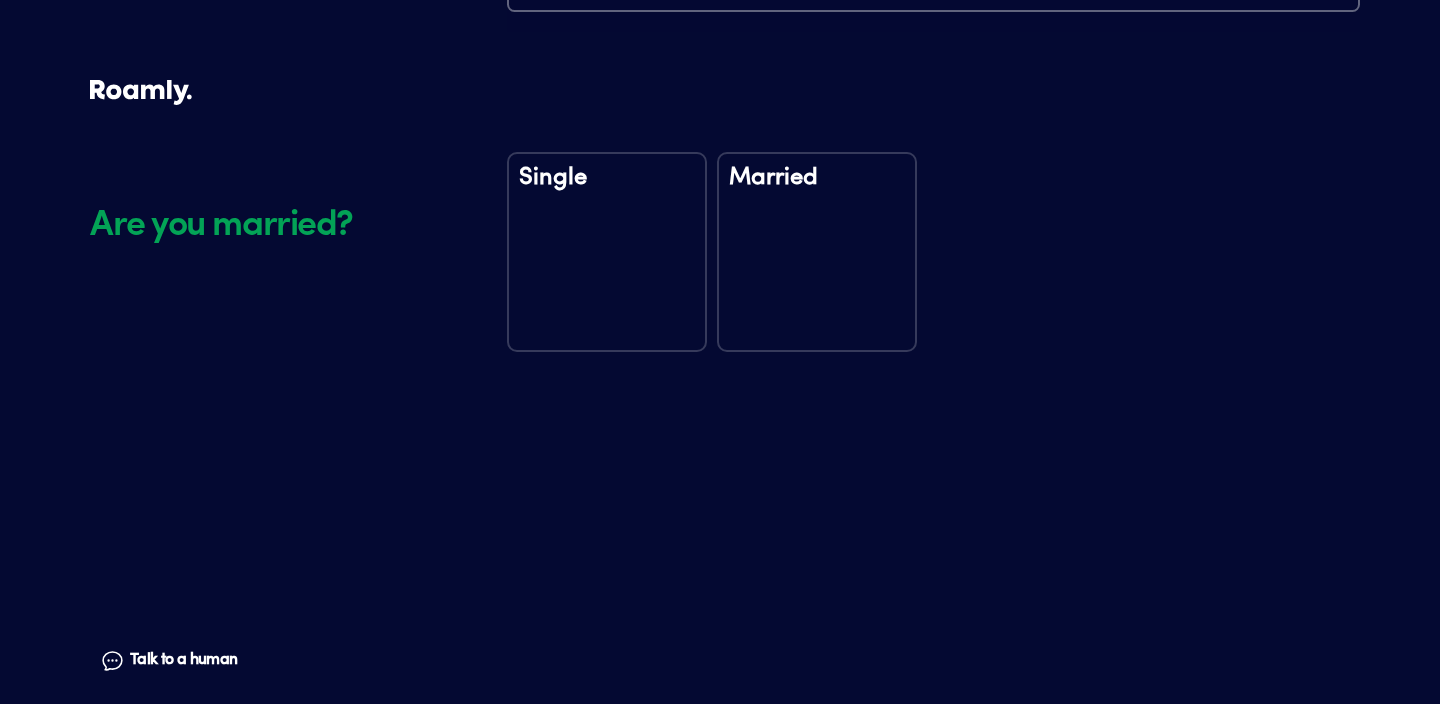 click on "Single" at bounding box center [607, 252] 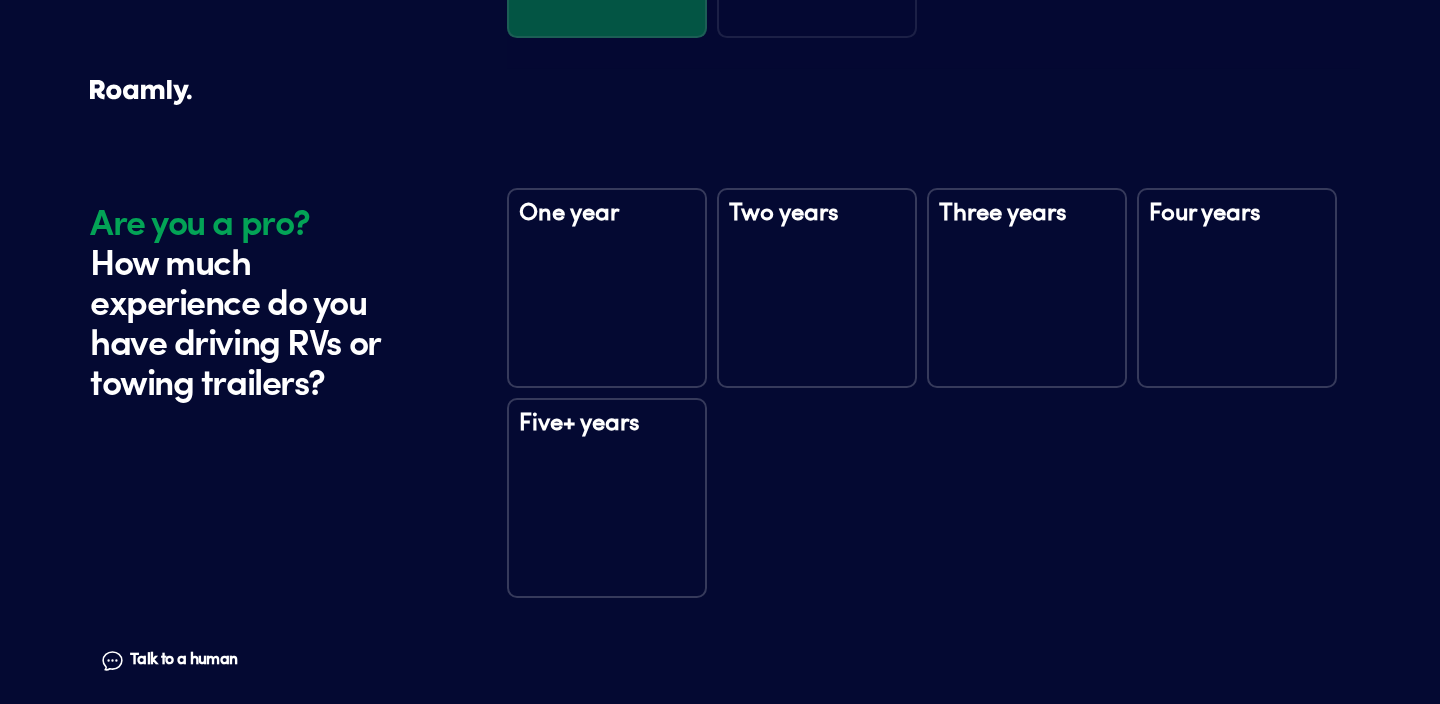 scroll, scrollTop: 2734, scrollLeft: 0, axis: vertical 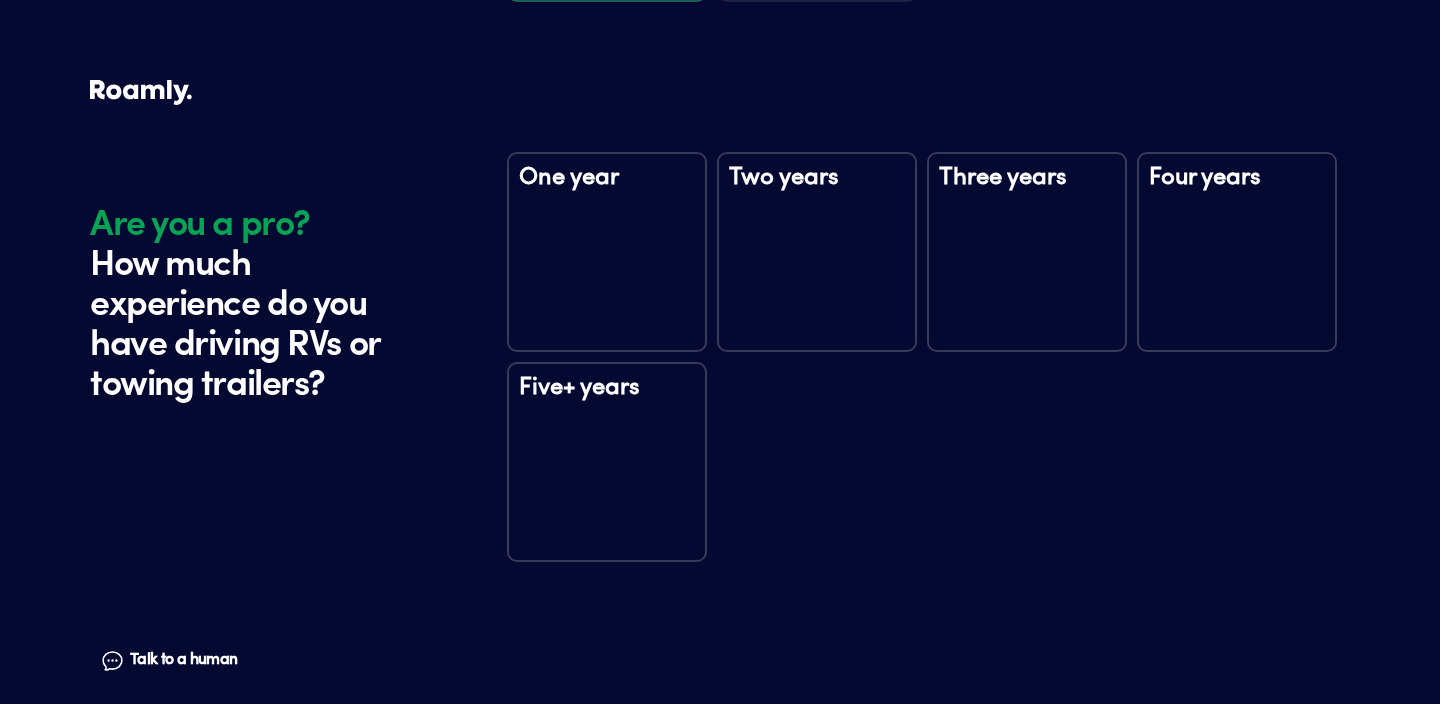 click on "Five+ years" at bounding box center [607, 462] 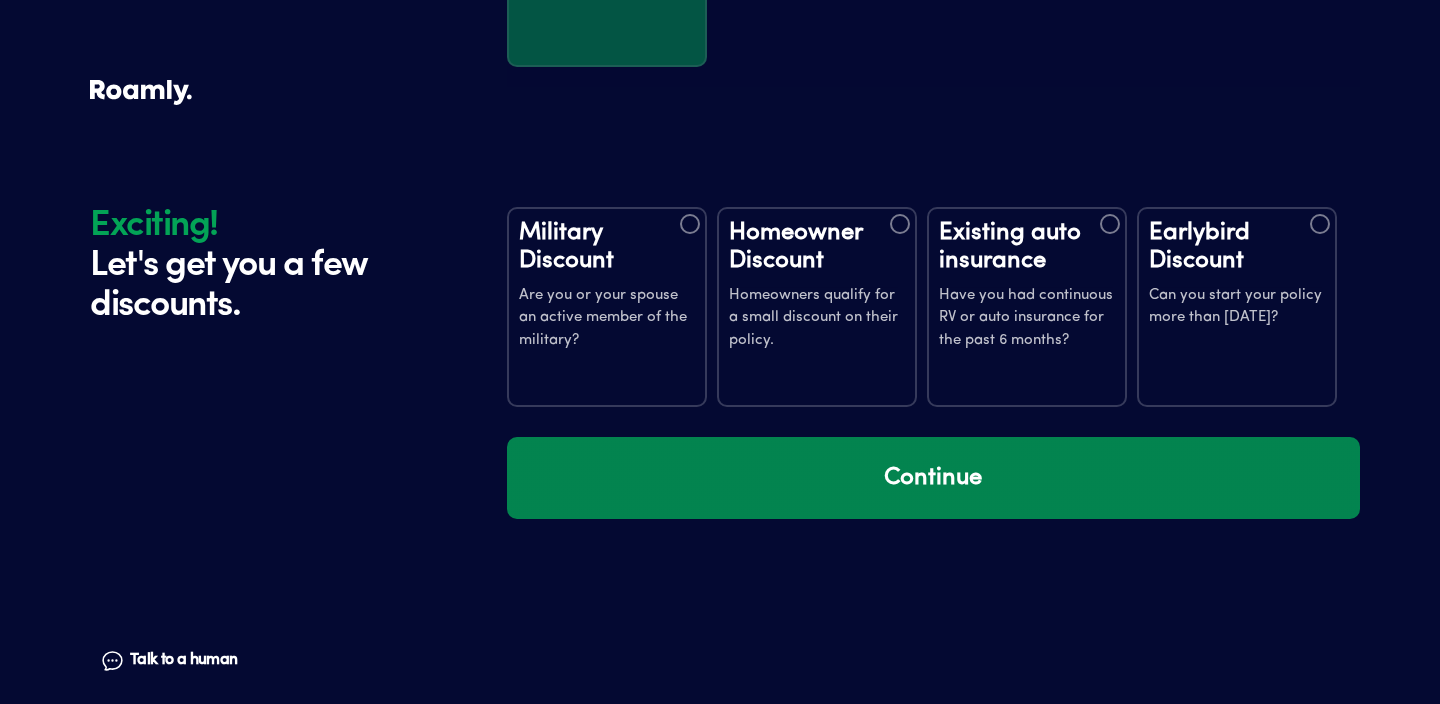 scroll, scrollTop: 3324, scrollLeft: 0, axis: vertical 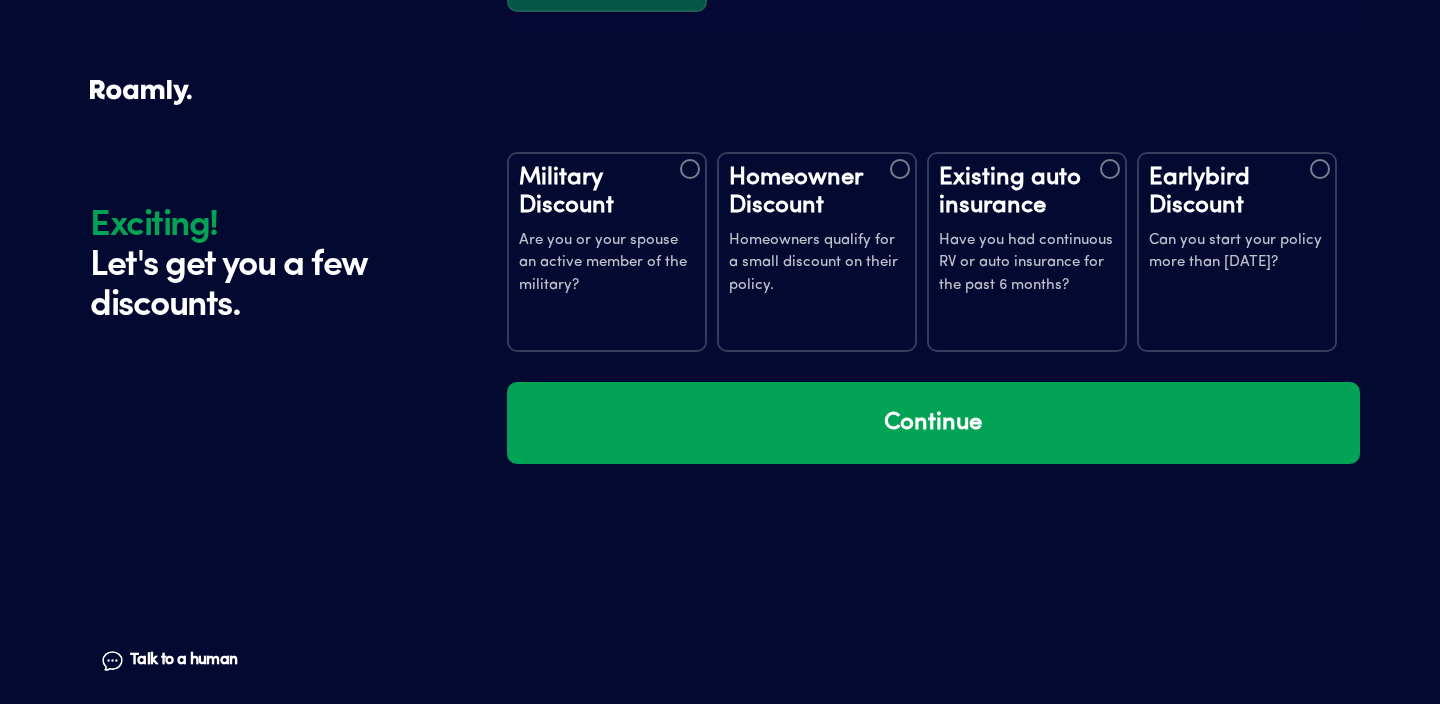 click on "Earlybird Discount" at bounding box center [1237, 192] 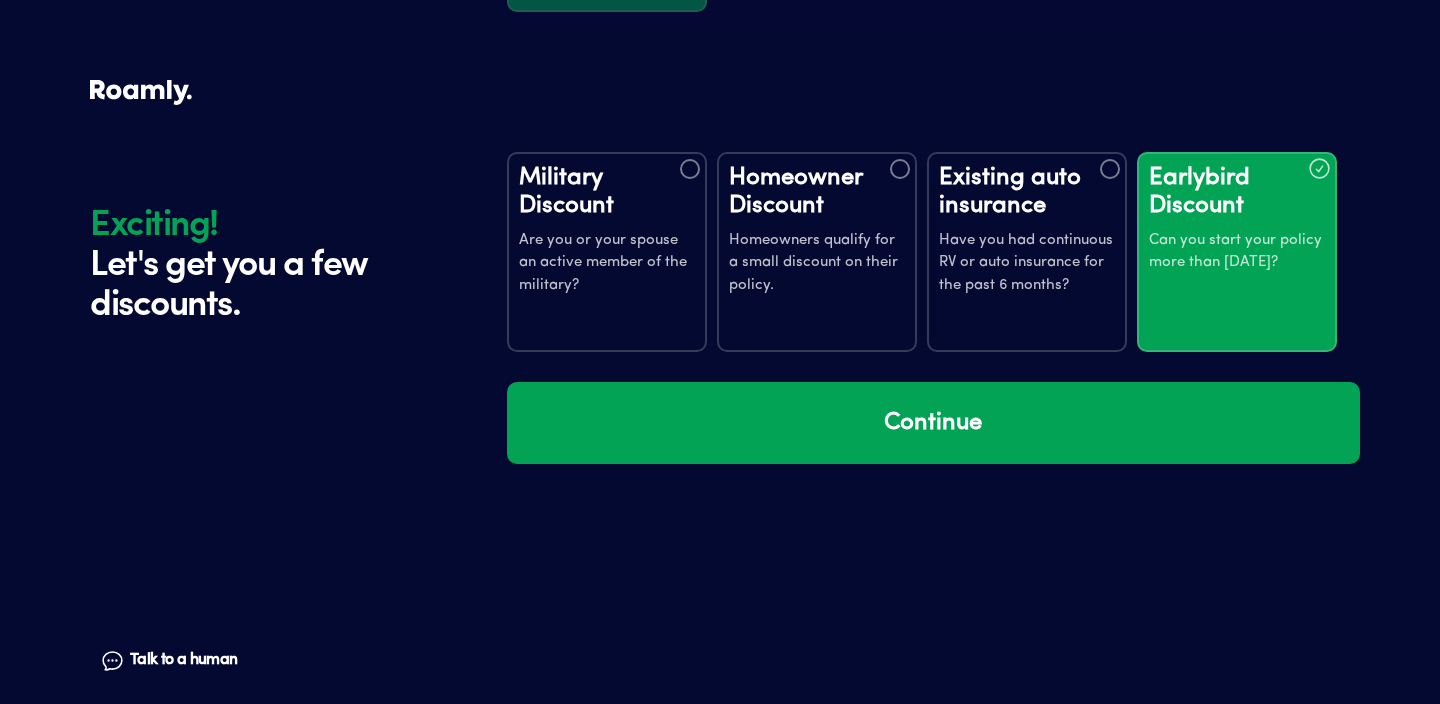 click on "Existing auto insurance Have you had continuous RV or auto insurance for the past 6 months?" at bounding box center [1027, 231] 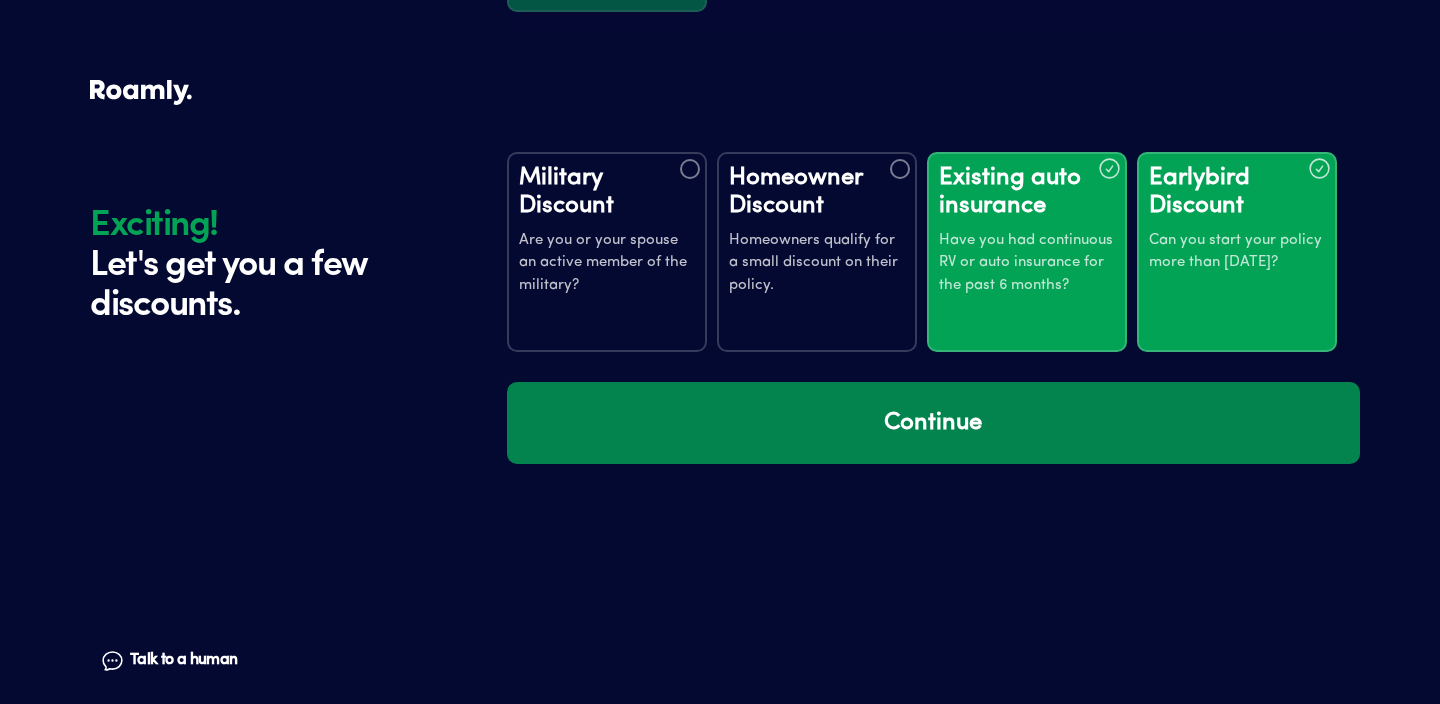 click on "Continue" at bounding box center (933, 423) 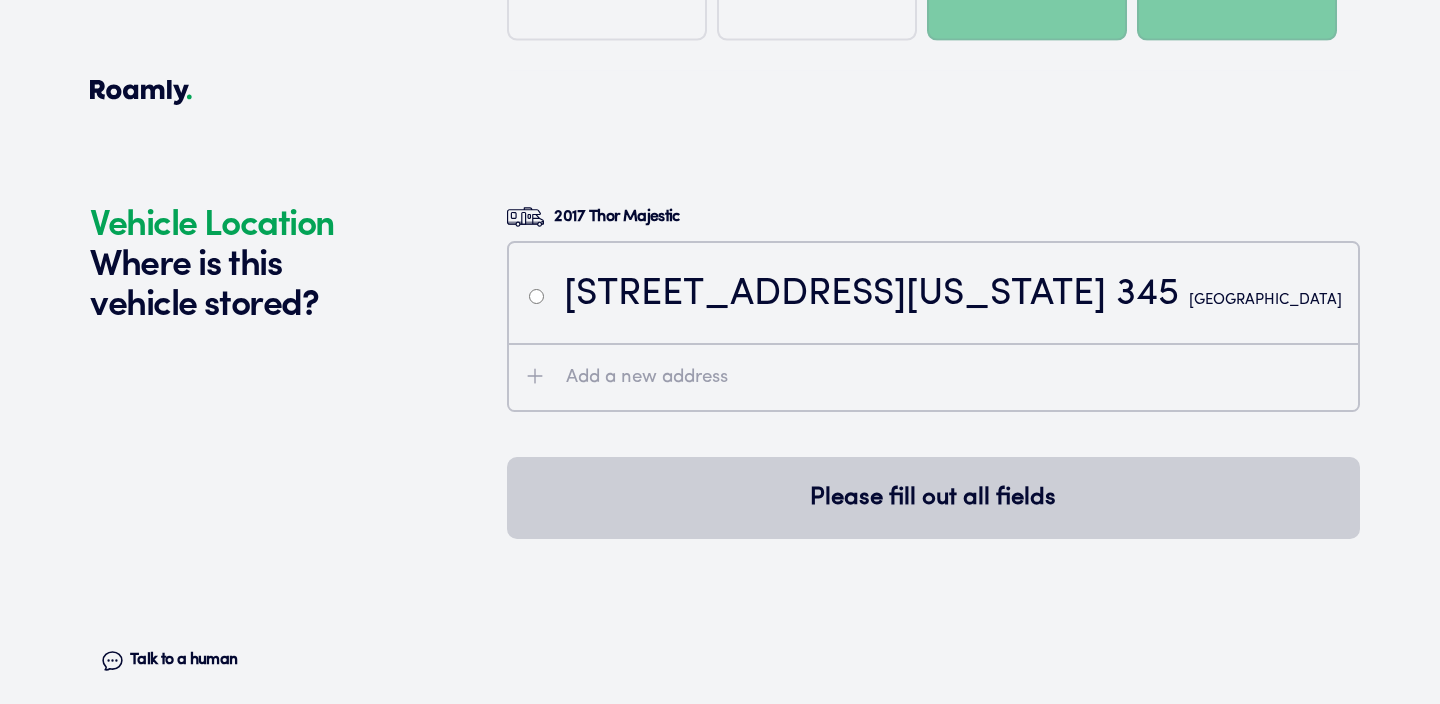 scroll, scrollTop: 3714, scrollLeft: 0, axis: vertical 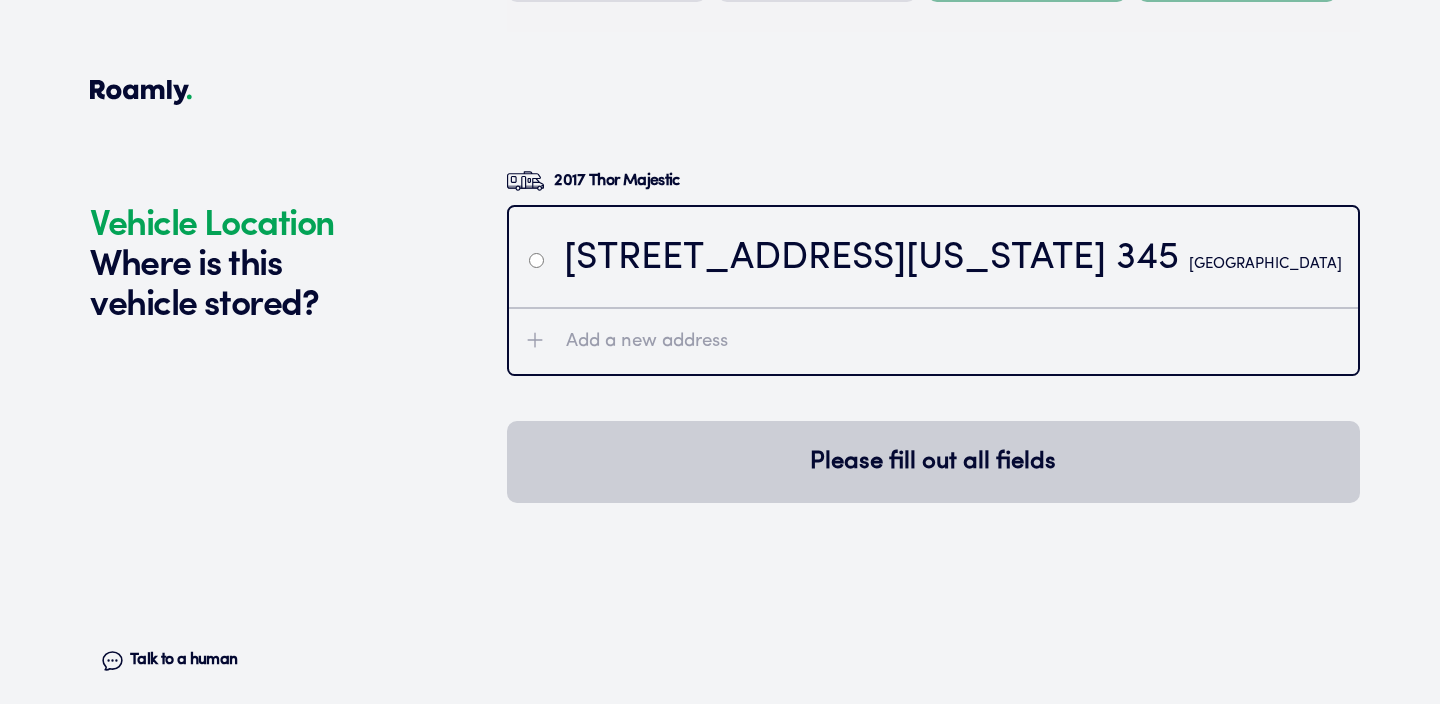 click on "[STREET_ADDRESS][US_STATE]" at bounding box center [933, 257] 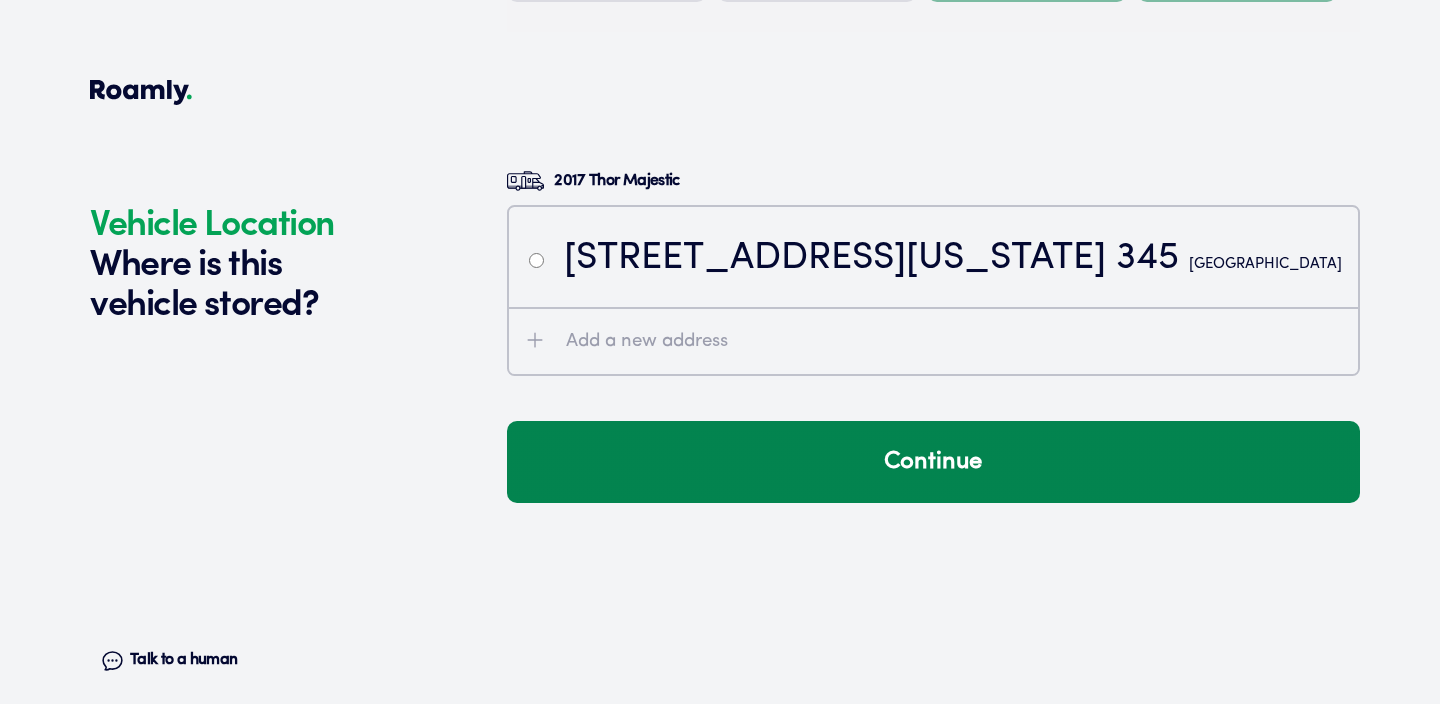 click on "Continue" at bounding box center [933, 462] 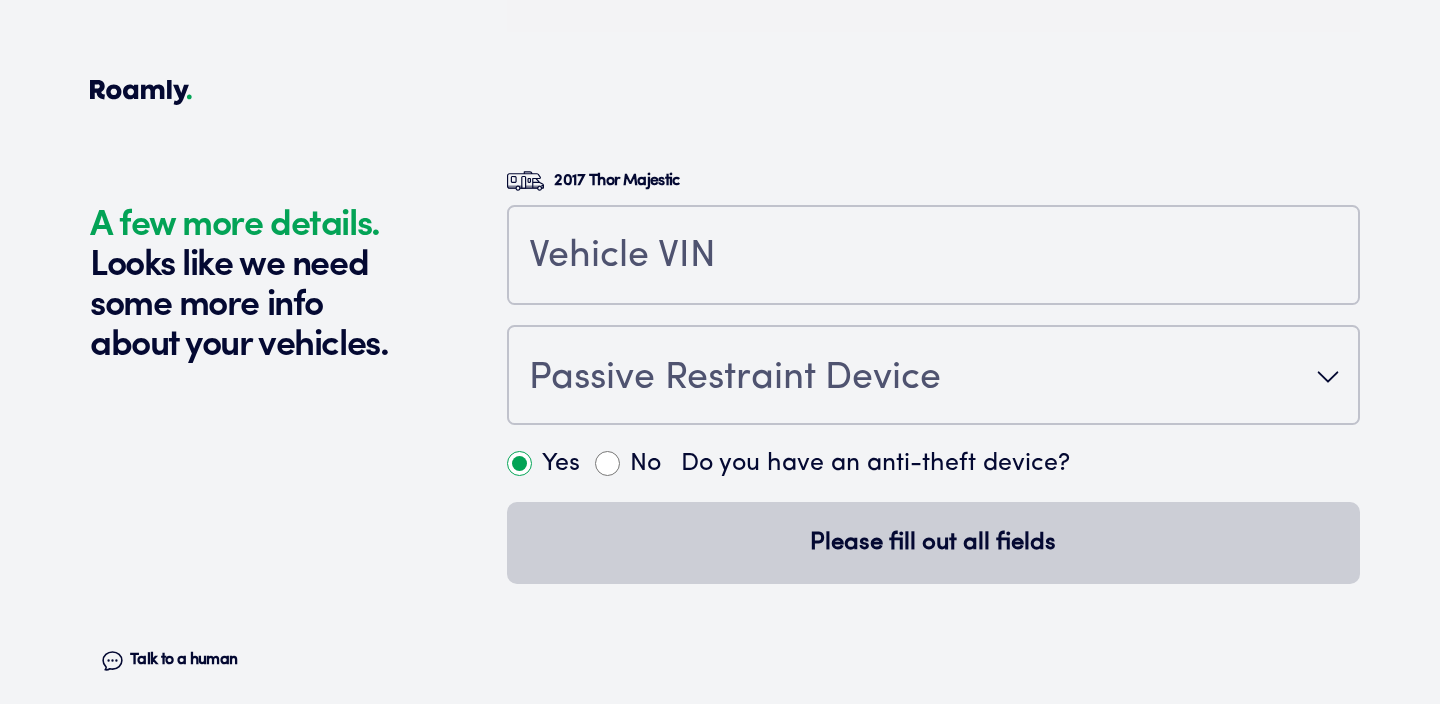 scroll, scrollTop: 4153, scrollLeft: 0, axis: vertical 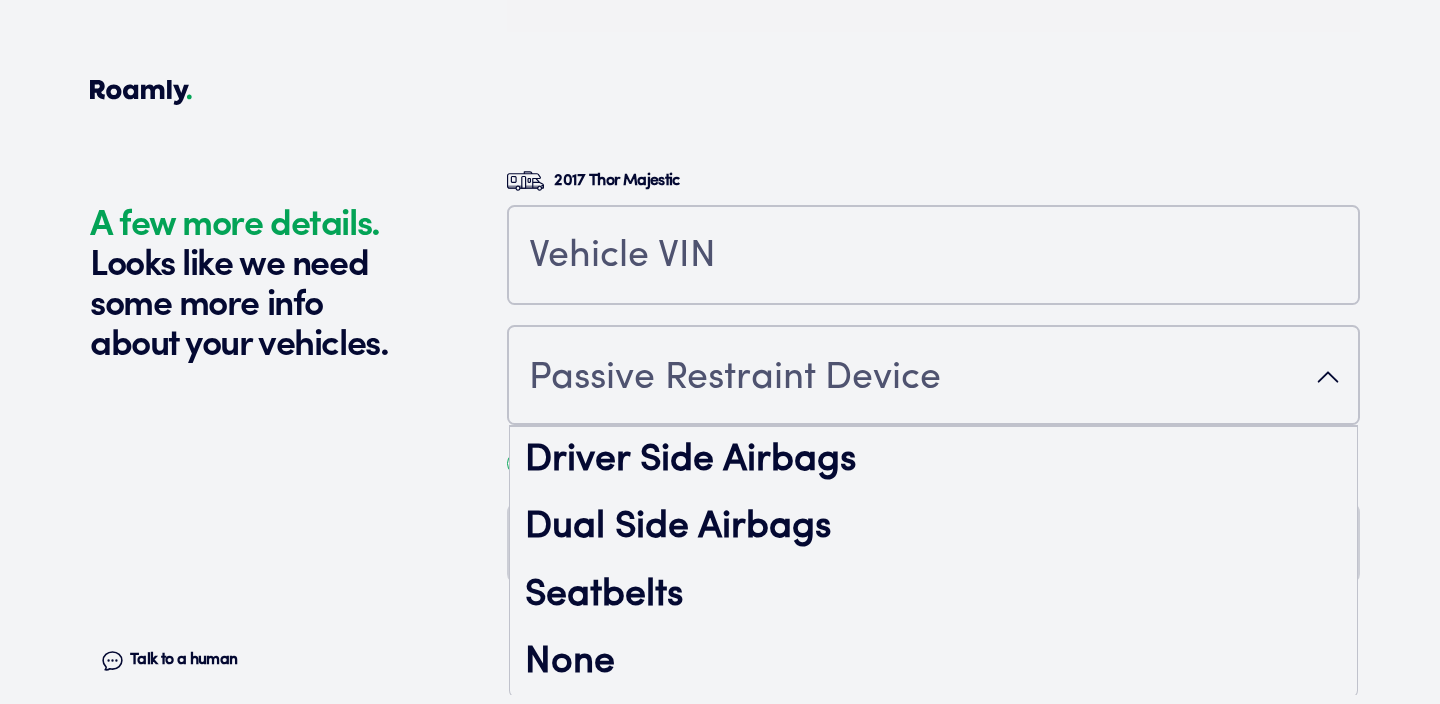 click on "Passive Restraint Device" at bounding box center [735, 379] 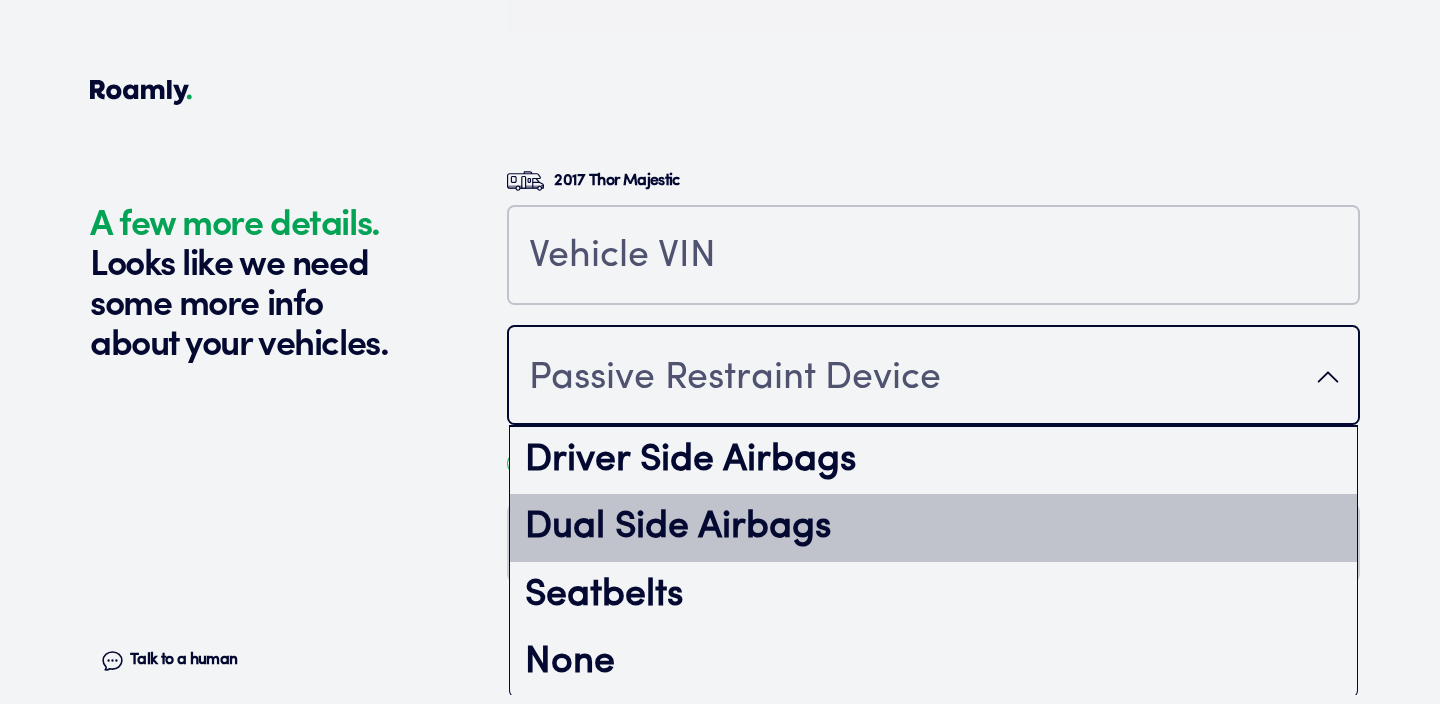 click on "Dual Side Airbags" at bounding box center [933, 528] 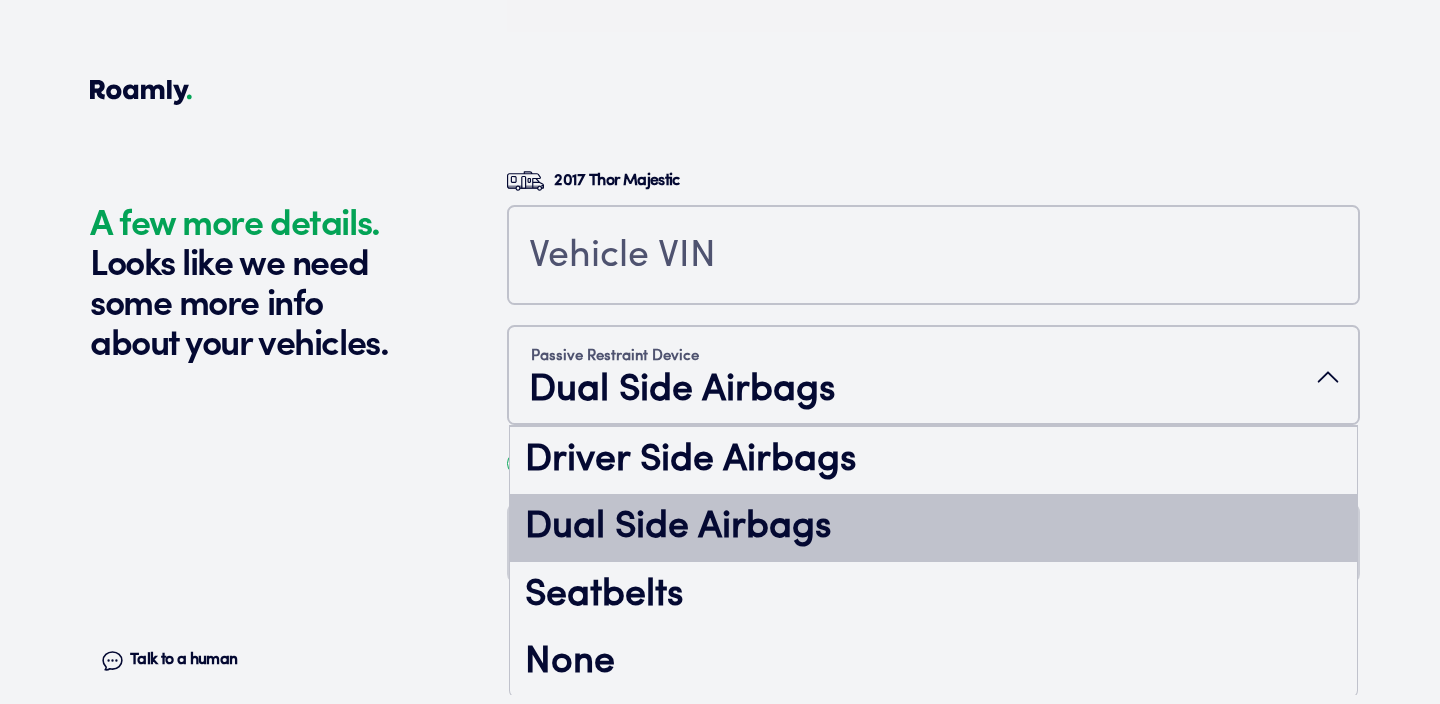 click on "Dual Side Airbags" at bounding box center (682, 390) 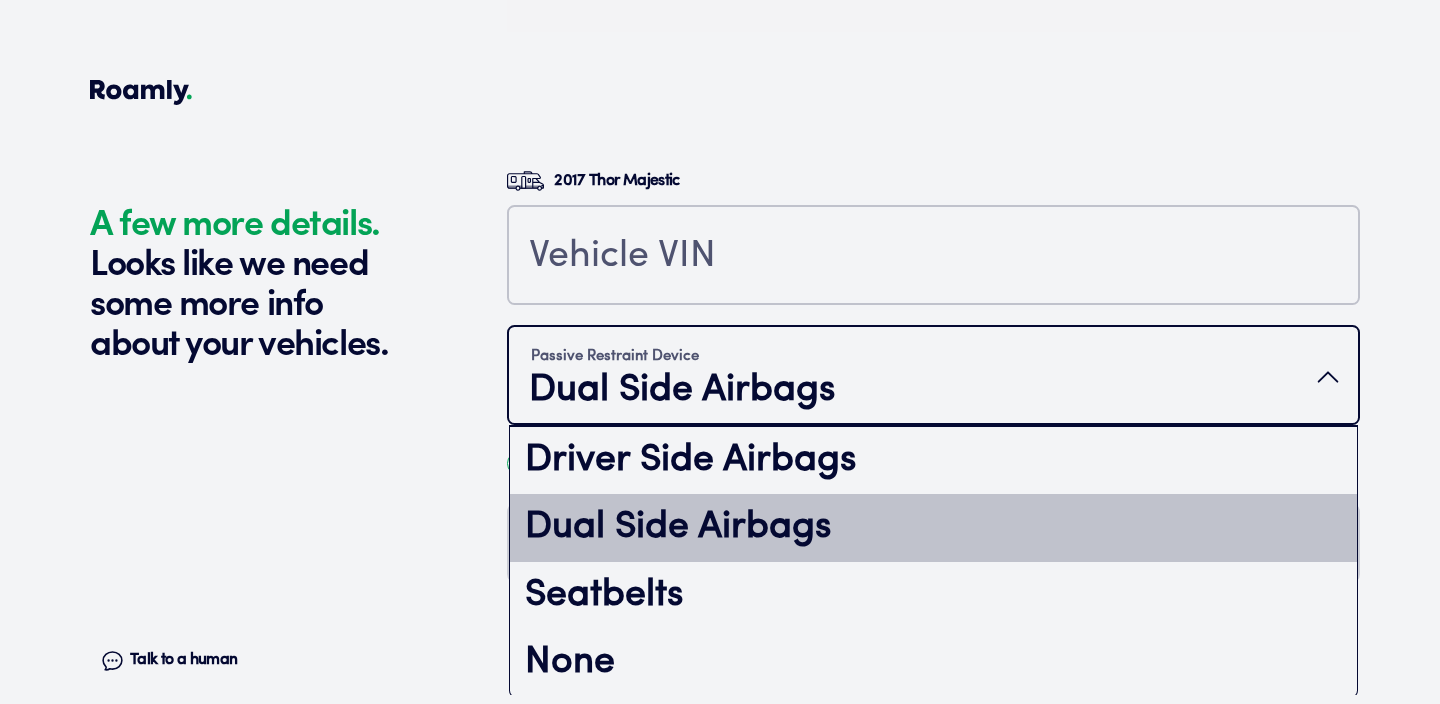 click on "A few more details. Looks like we need some more info about your vehicles. Talk to a human Chat 1 2 3 4+ Edit How many RVs or Trailers do you want to cover? Year [DATE] Manufacturer Thor Model Majestic Length 25 FT Original owner No How many years have you owned it? 4 How many nights do you camp in your RV? 0 - 29 nights / year How do you store your RV? Enclosed Yes No Does this RV have a salvage title? Edit Tell us about your RV. First name [PERSON_NAME] Last name [PERSON_NAME] Date of Birth [DEMOGRAPHIC_DATA] [PERSON_NAME] [PERSON_NAME][EMAIL_ADDRESS][PERSON_NAME][DOMAIN_NAME] Phone [PHONE_NUMBER] By entering your phone number, you give a licensed Roamly agent permission to assist with this quote through recorded call, email or text message. By continuing, you are confirming that you have read our  Information Disclosure . Edit Who’s the primary driver on this policy? [STREET_ADDRESS][US_STATE] Clear Add a new address How long have you lived at your home address? 11-15 years Edit This helps us get you a better price. Single Married Edit Edit" at bounding box center (720, -1724) 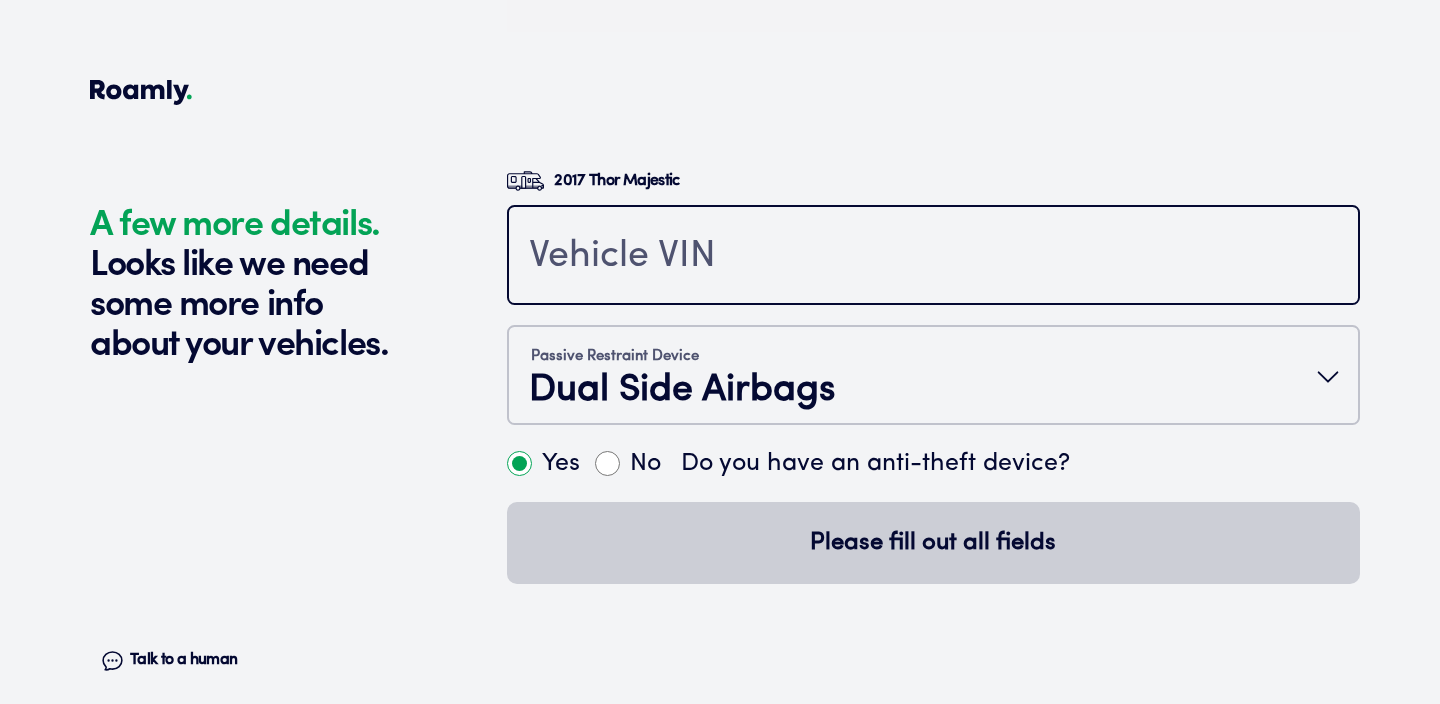 click at bounding box center (933, 257) 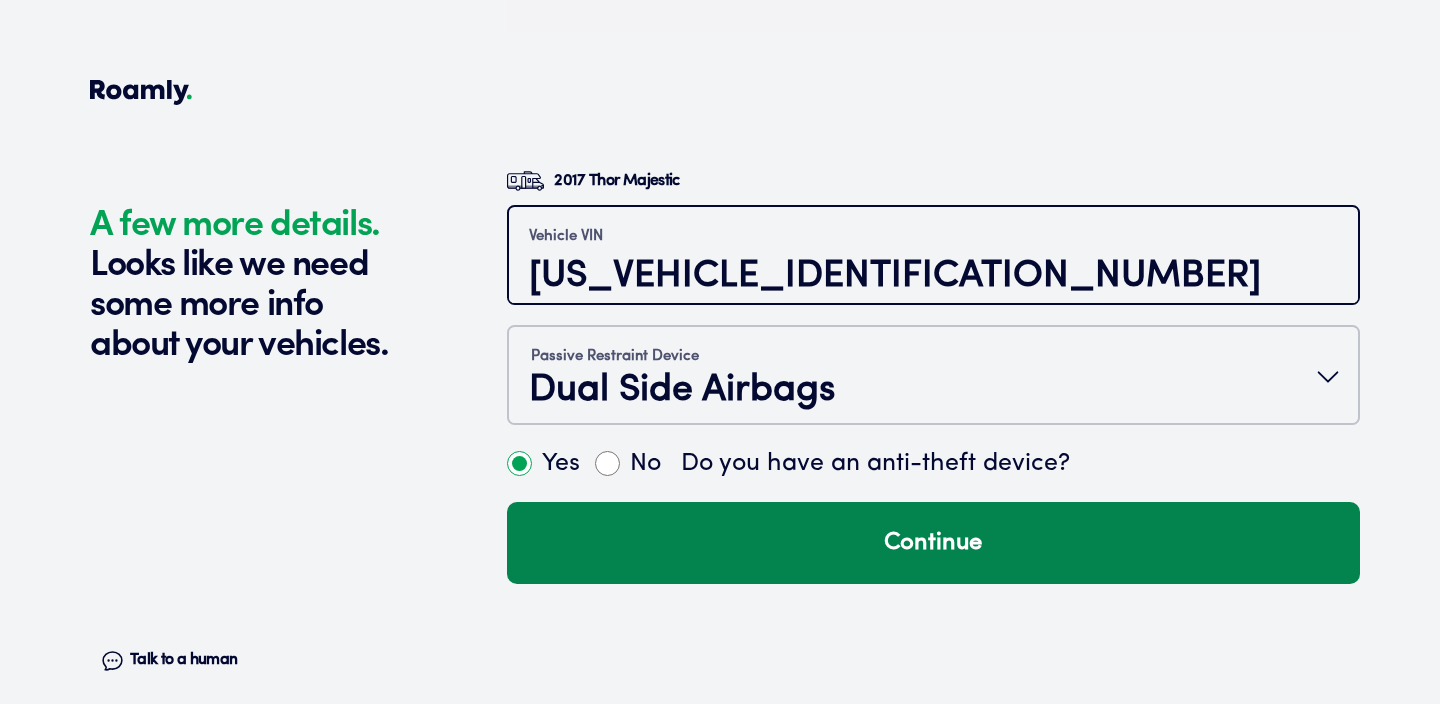 type on "[US_VEHICLE_IDENTIFICATION_NUMBER]" 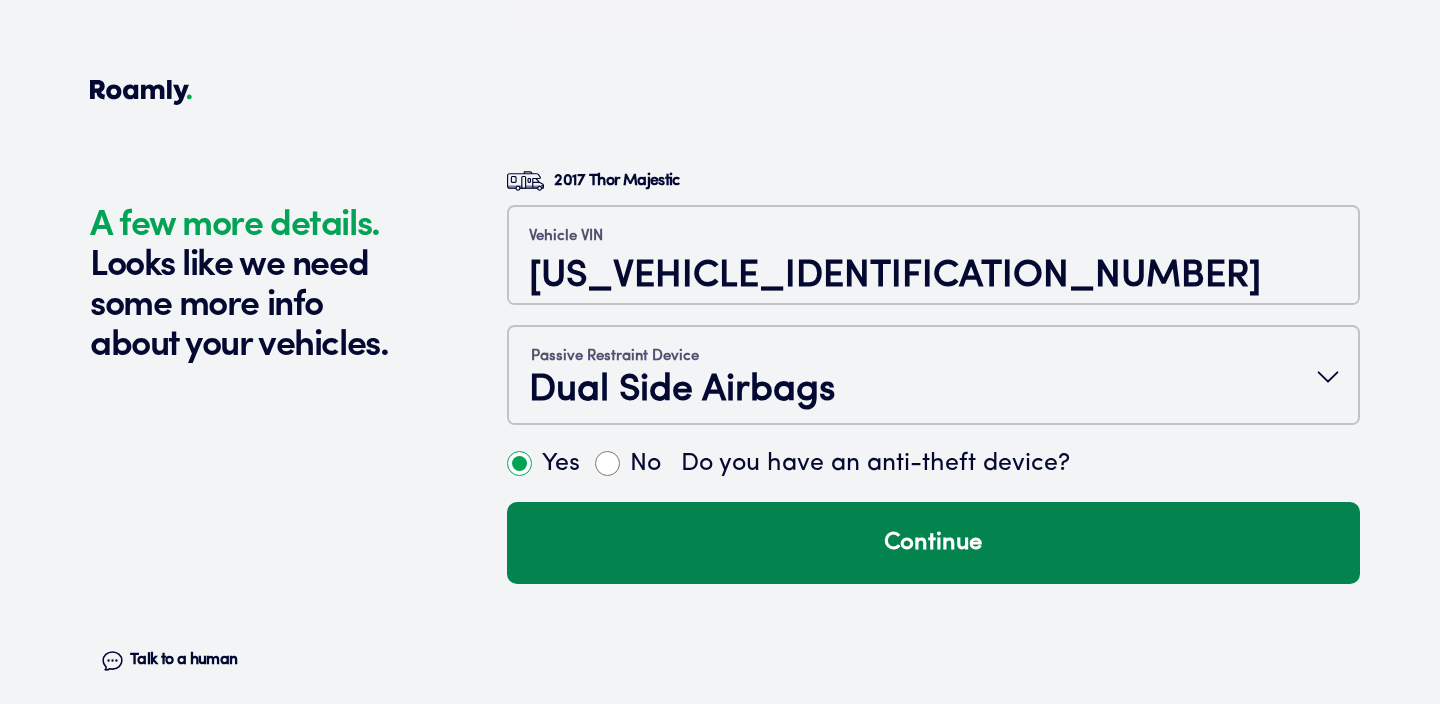 click on "Continue" at bounding box center [933, 543] 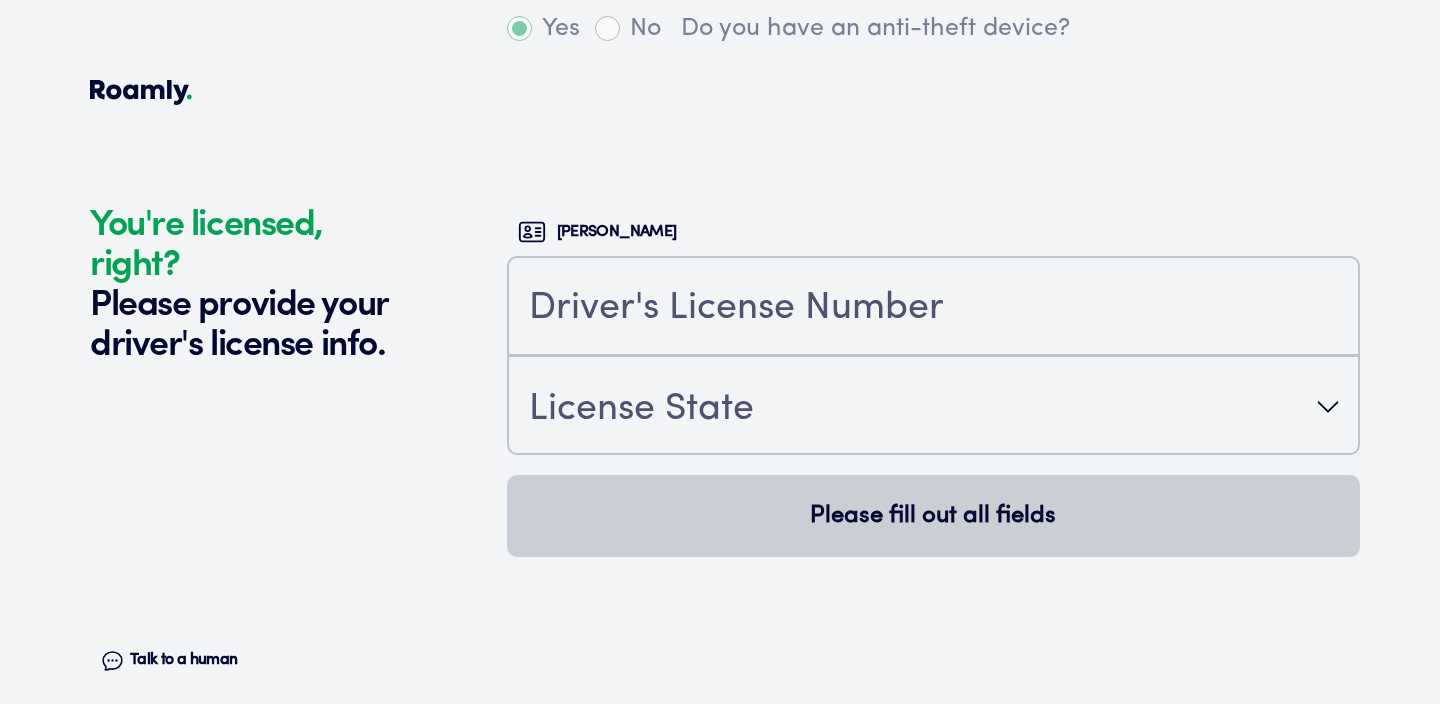 scroll, scrollTop: 4664, scrollLeft: 0, axis: vertical 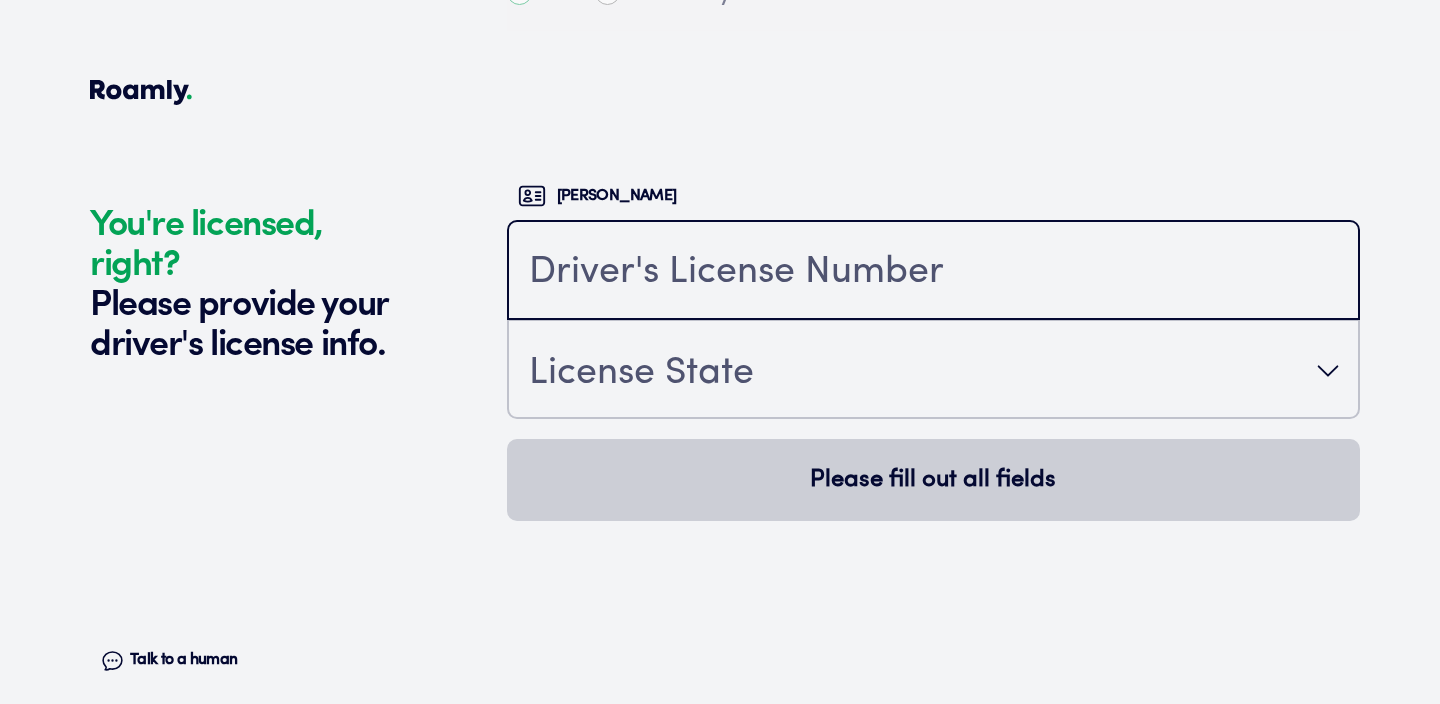 click at bounding box center [933, 272] 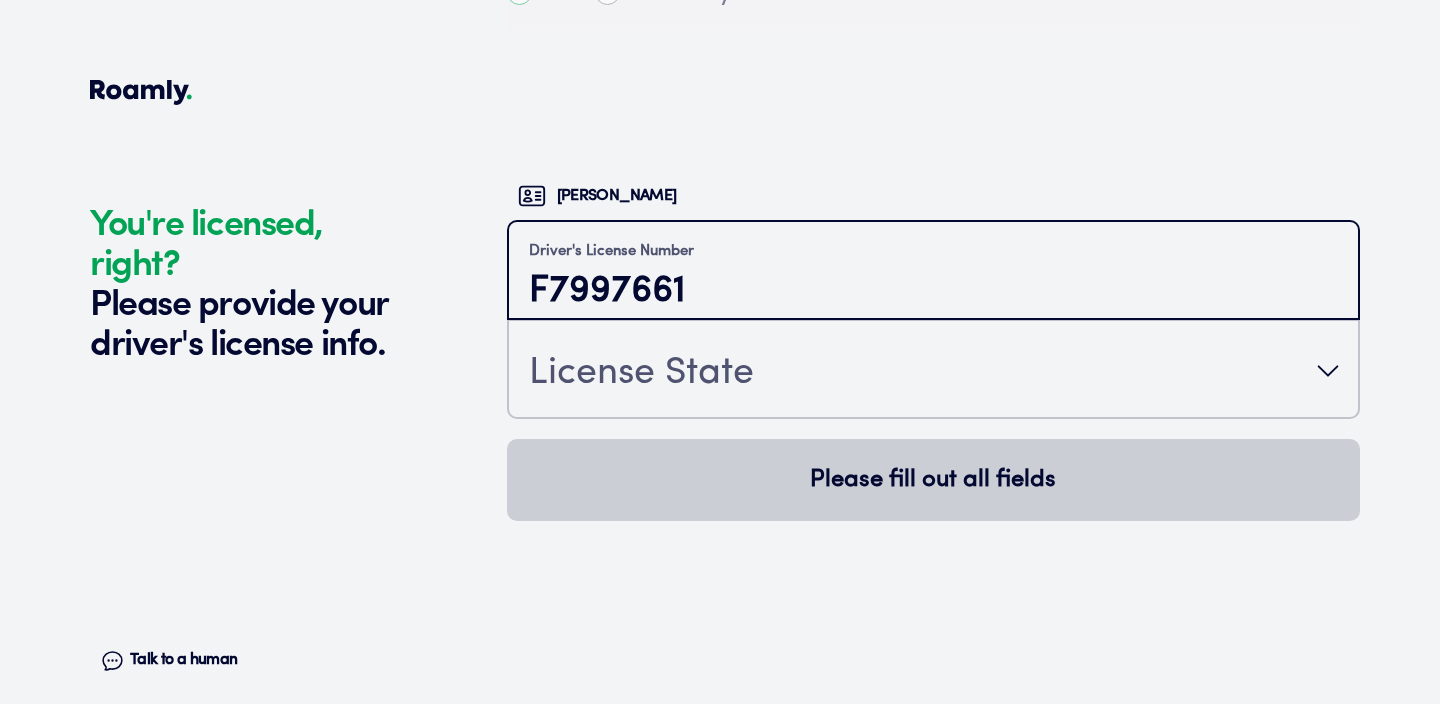 type on "F7997661" 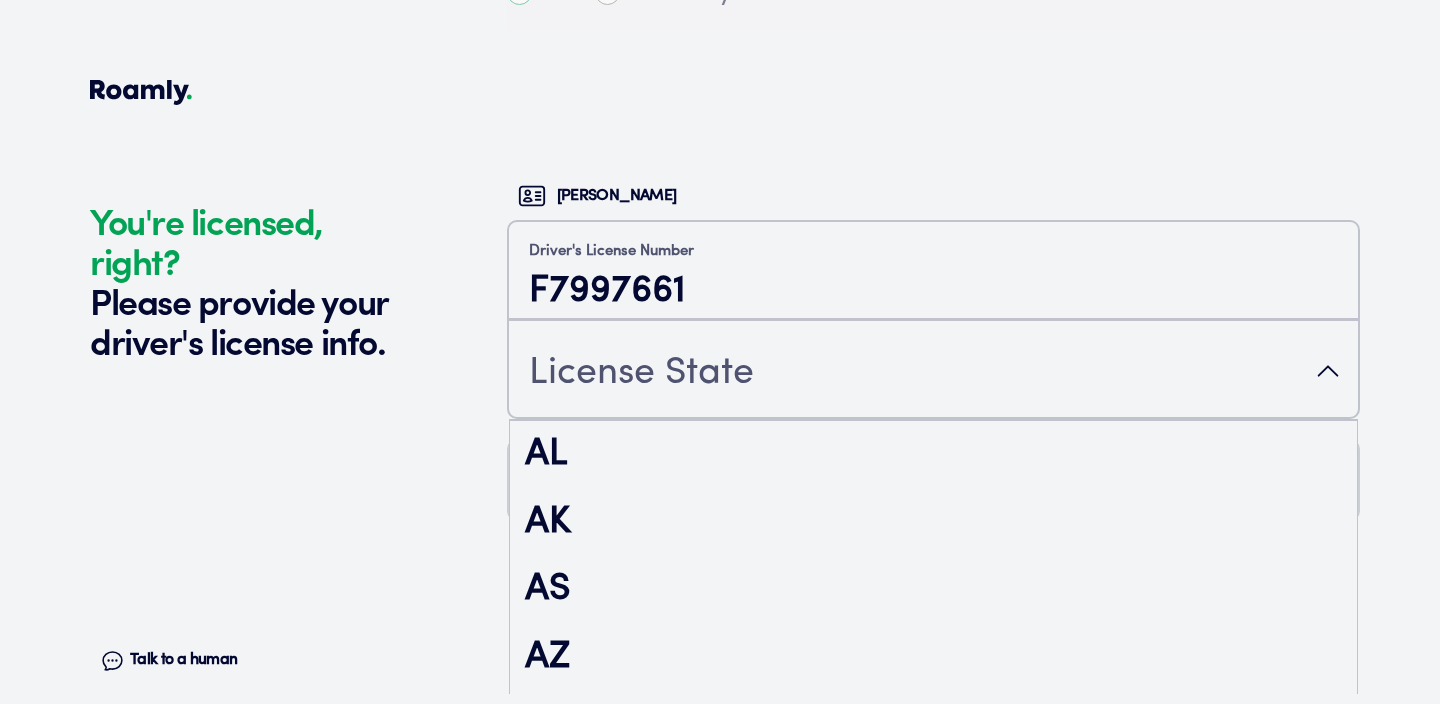 click on "License State" at bounding box center (933, 371) 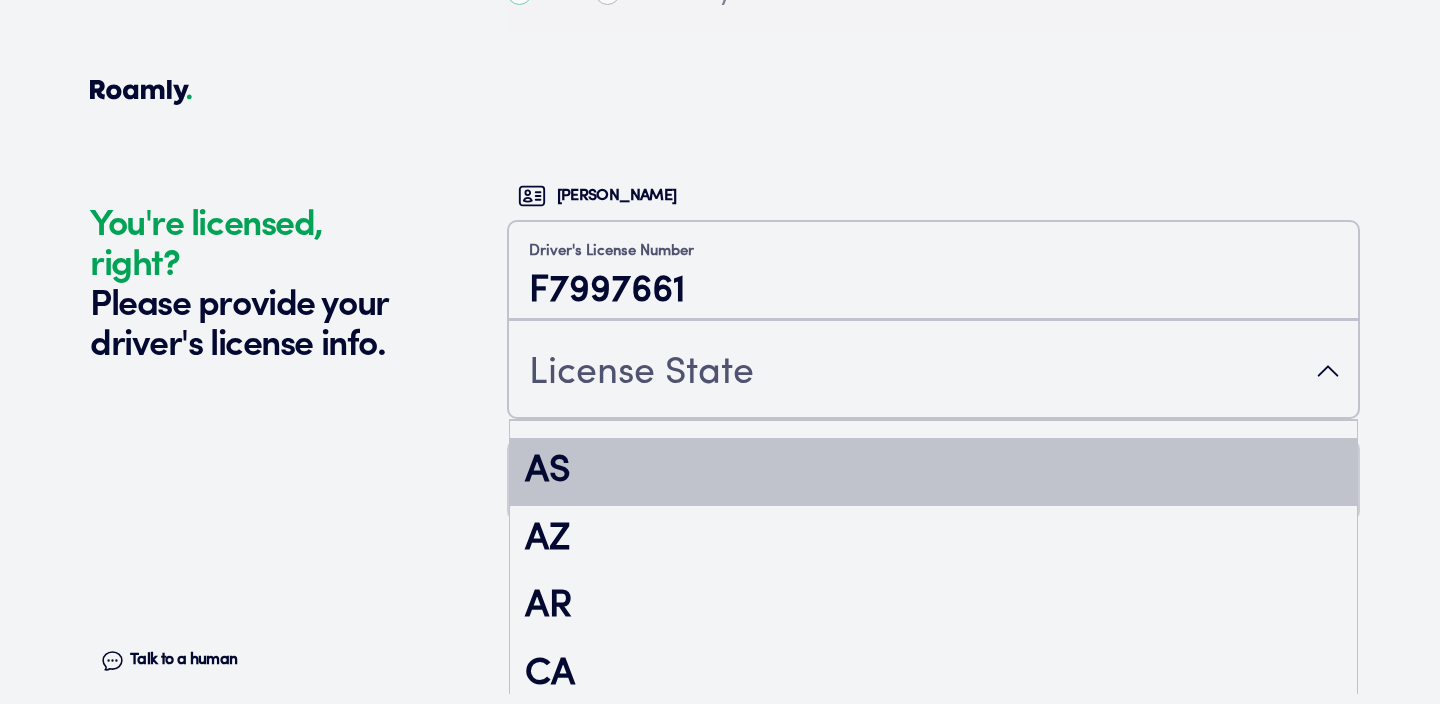 scroll, scrollTop: 146, scrollLeft: 0, axis: vertical 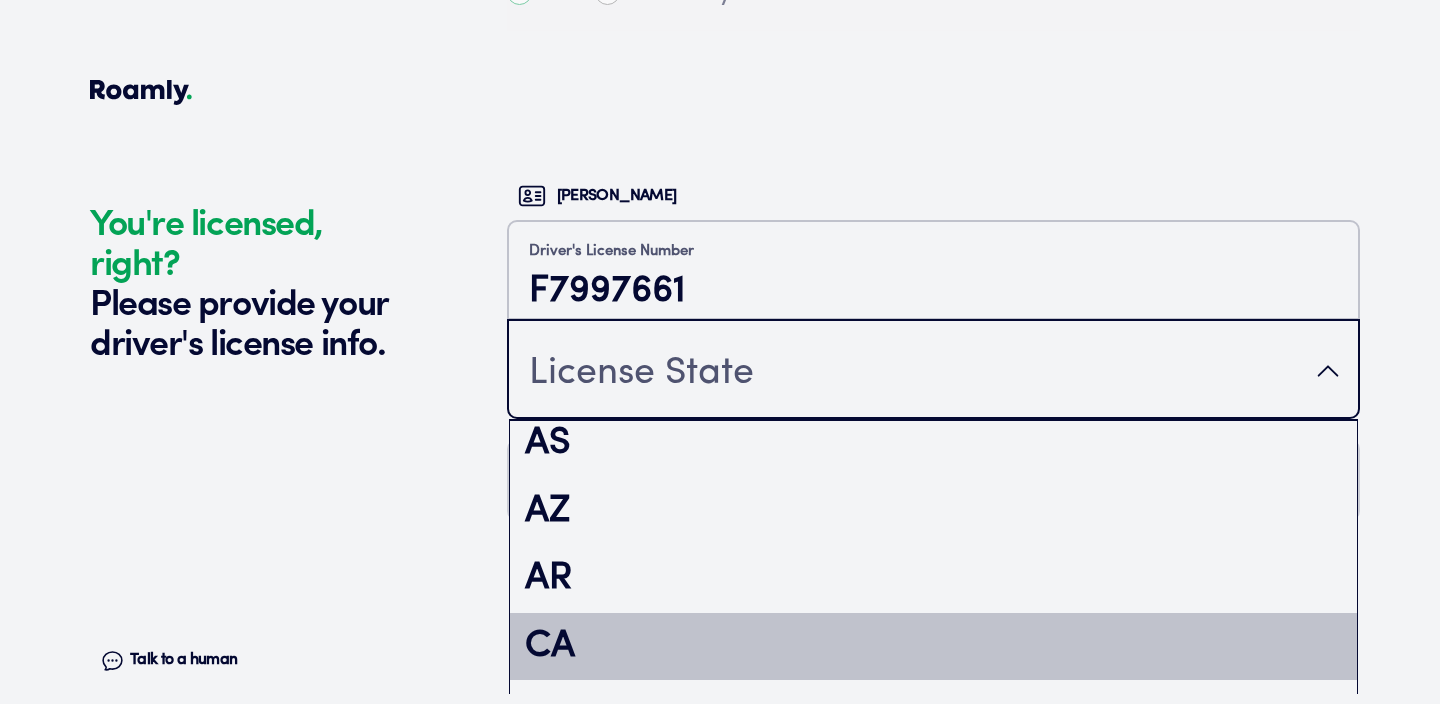 click on "CA" at bounding box center [933, 647] 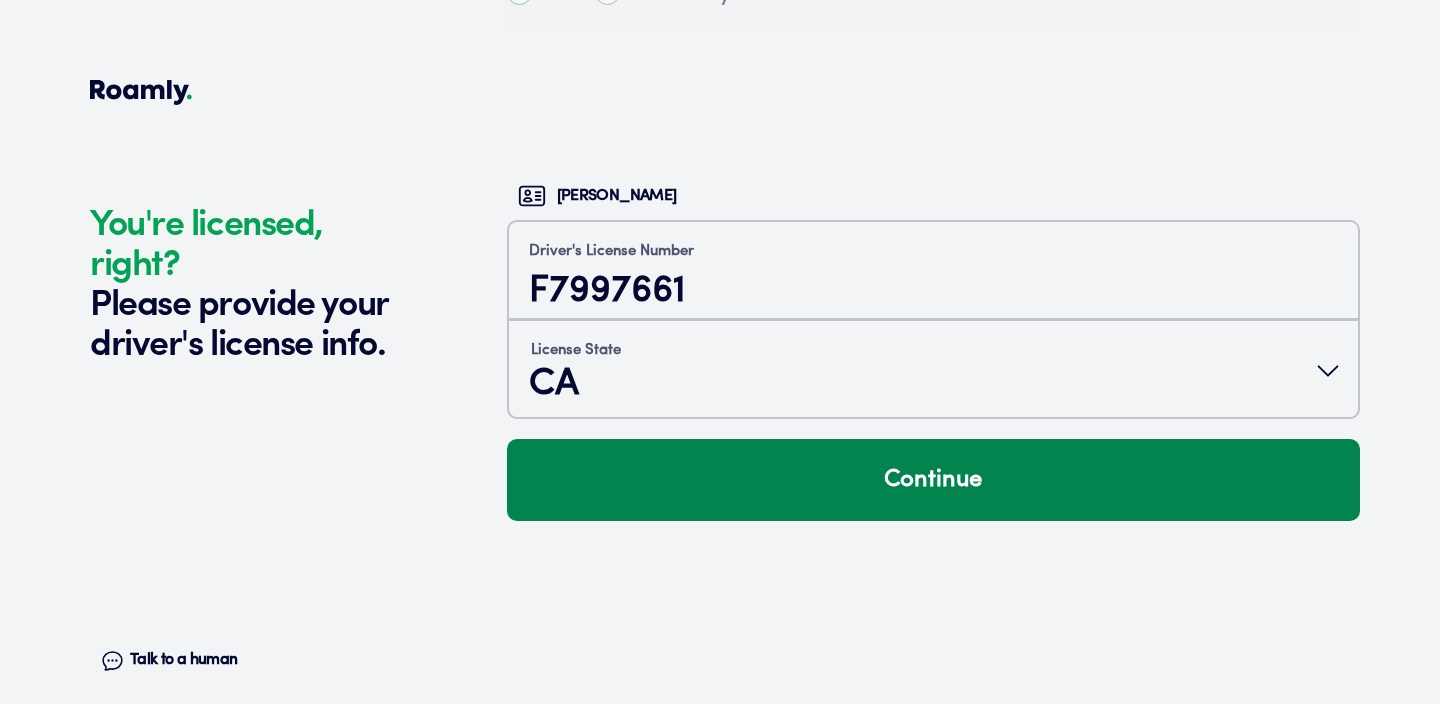 click on "Continue" at bounding box center (933, 480) 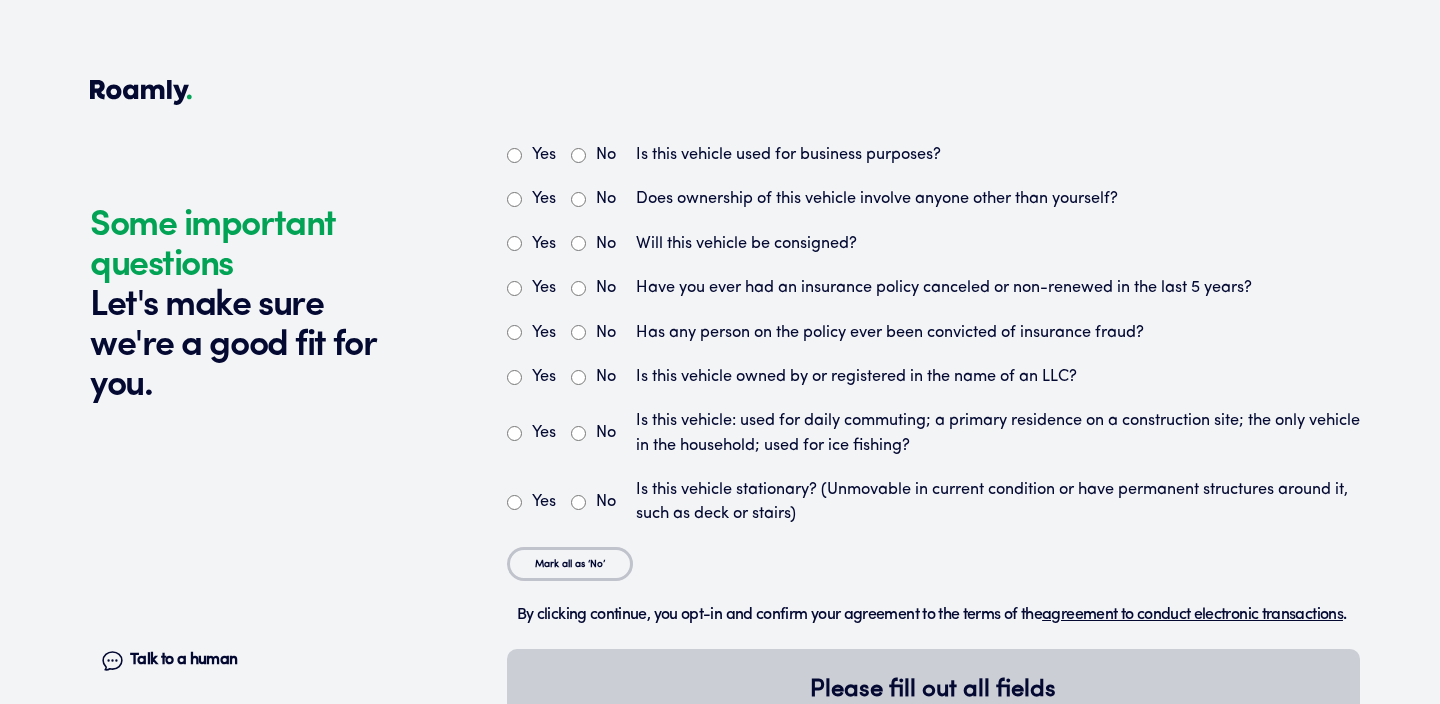 scroll, scrollTop: 5133, scrollLeft: 0, axis: vertical 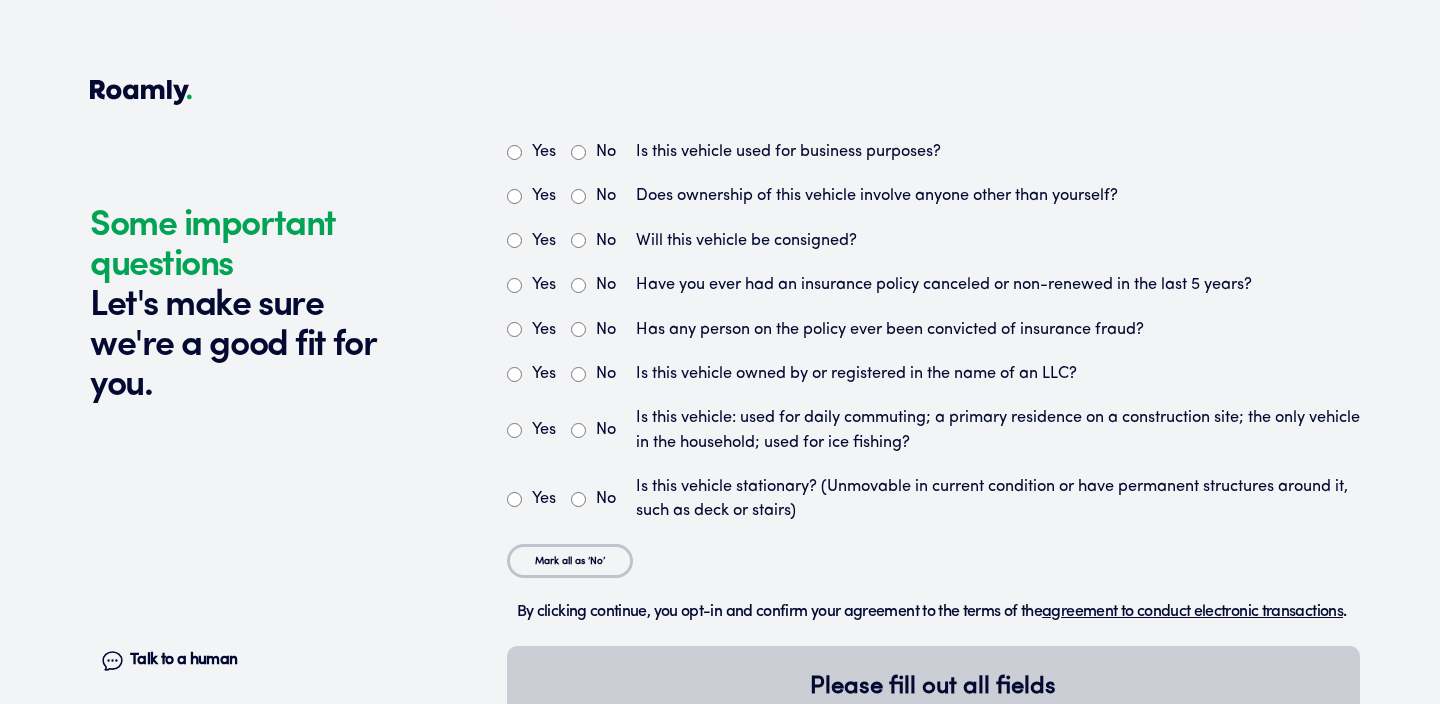 click on "No" at bounding box center [578, 152] 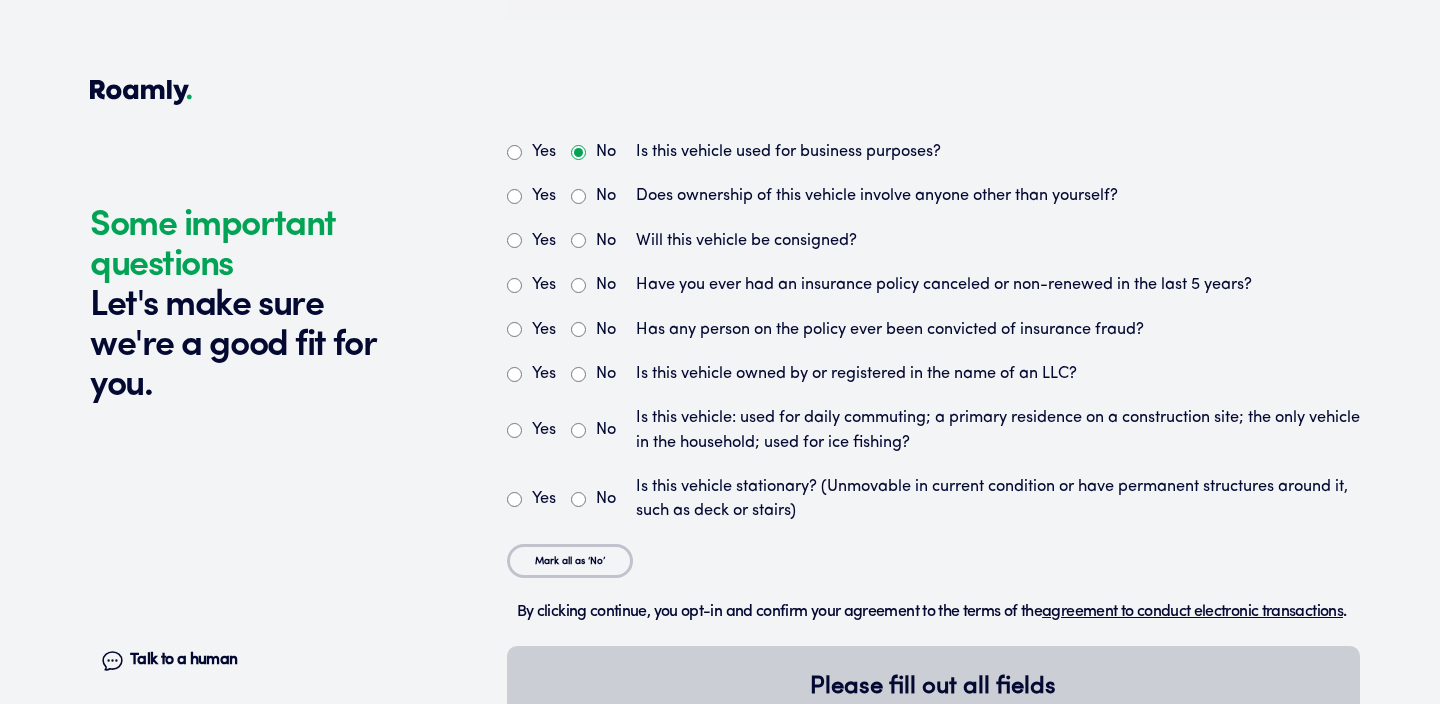 radio on "true" 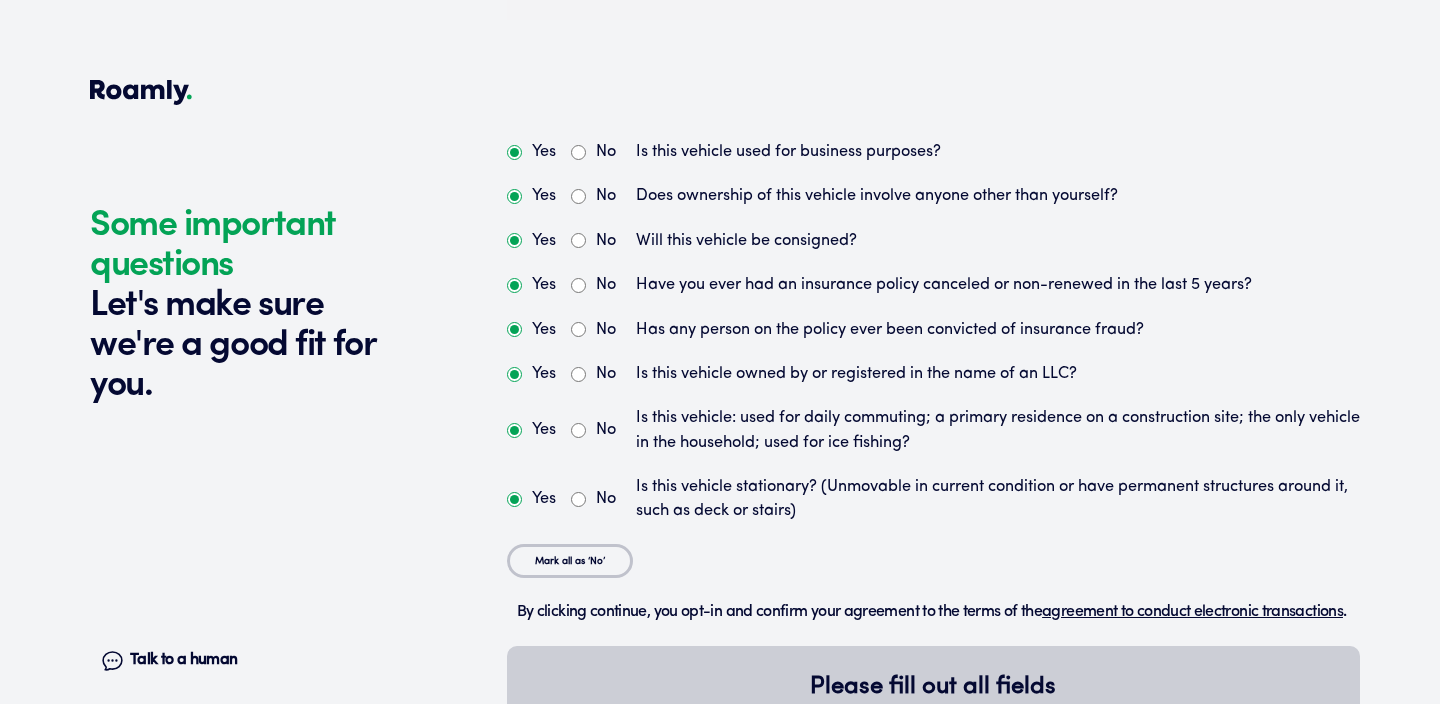 click on "Yes" at bounding box center [544, 196] 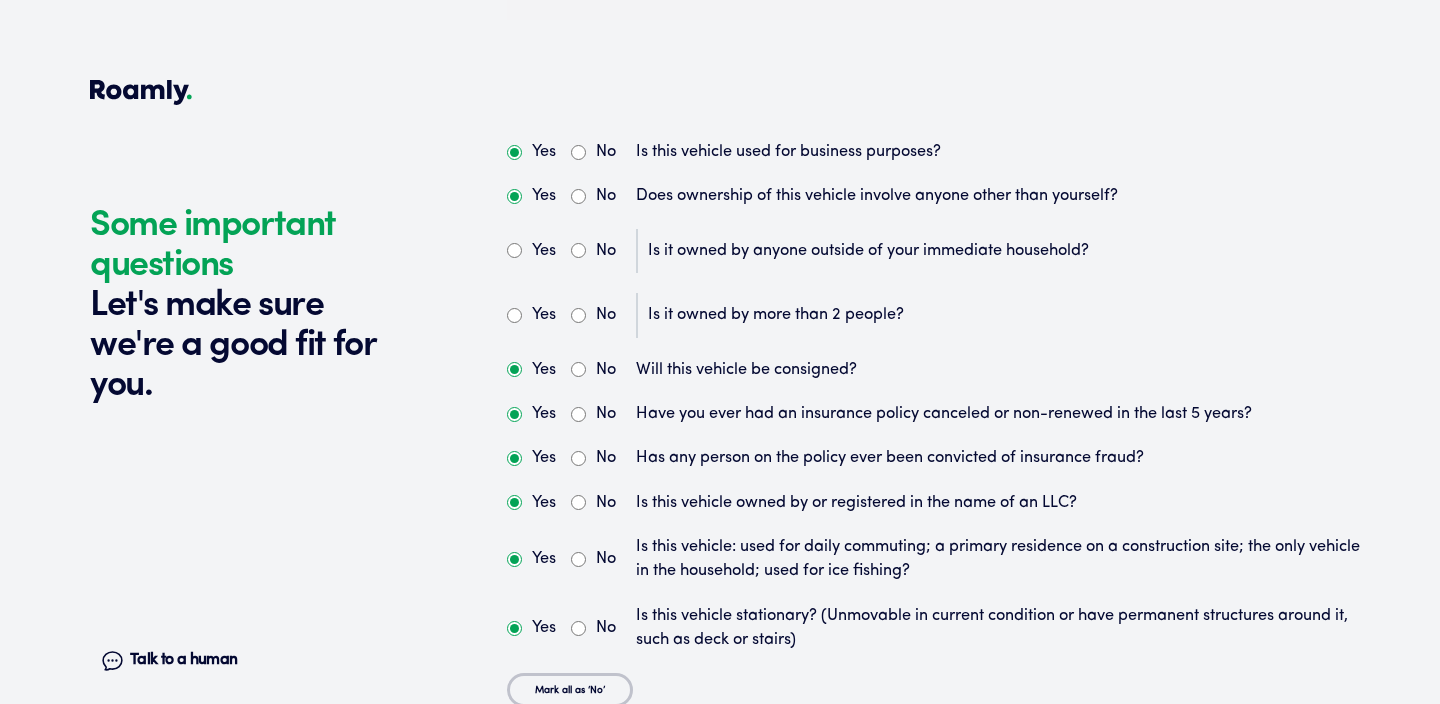 click on "No" at bounding box center (578, 250) 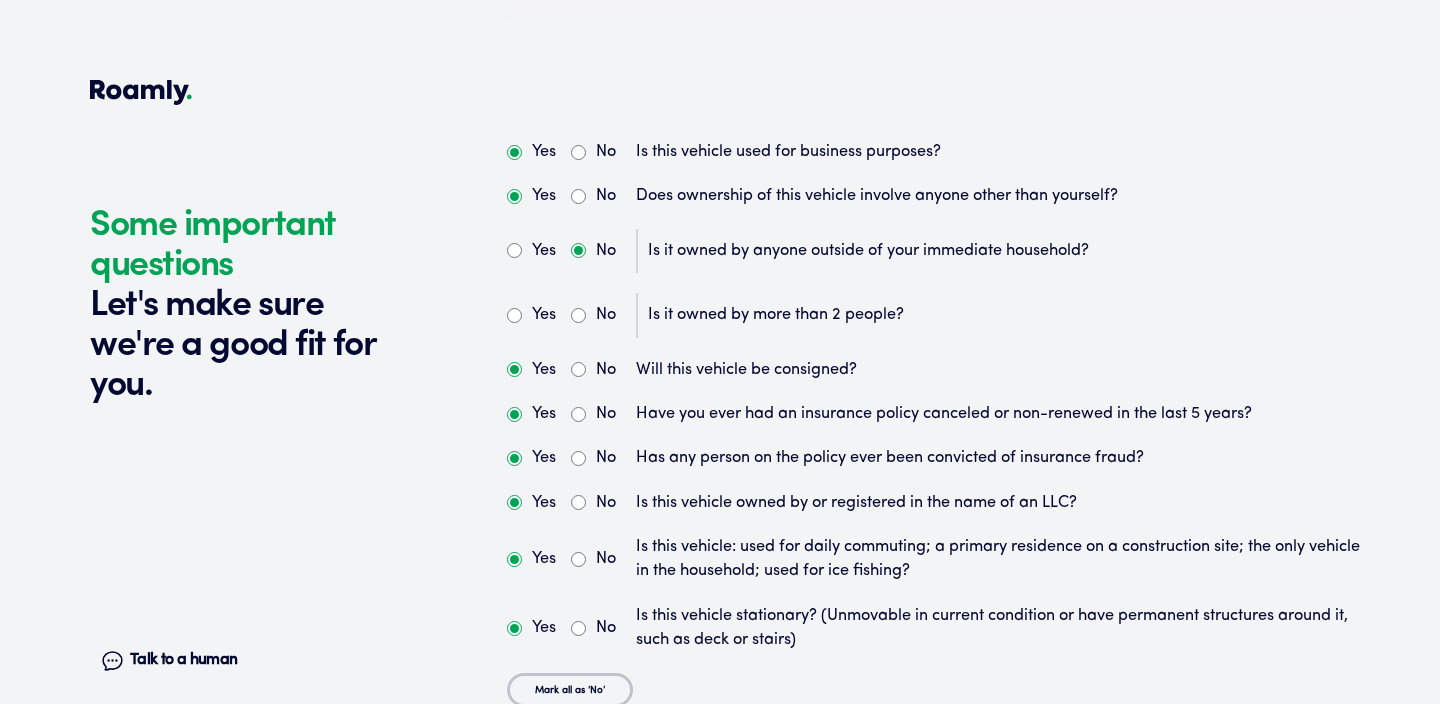 radio on "true" 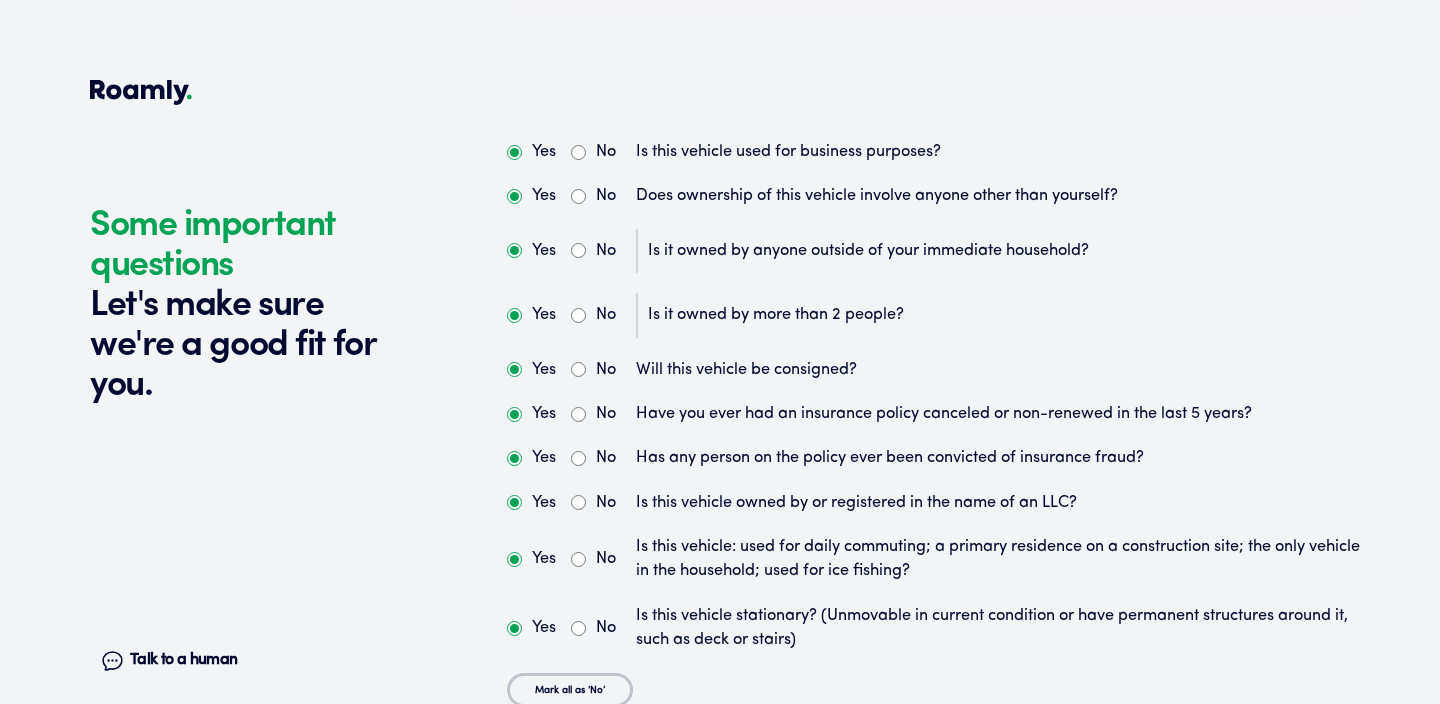 click on "No" at bounding box center [578, 315] 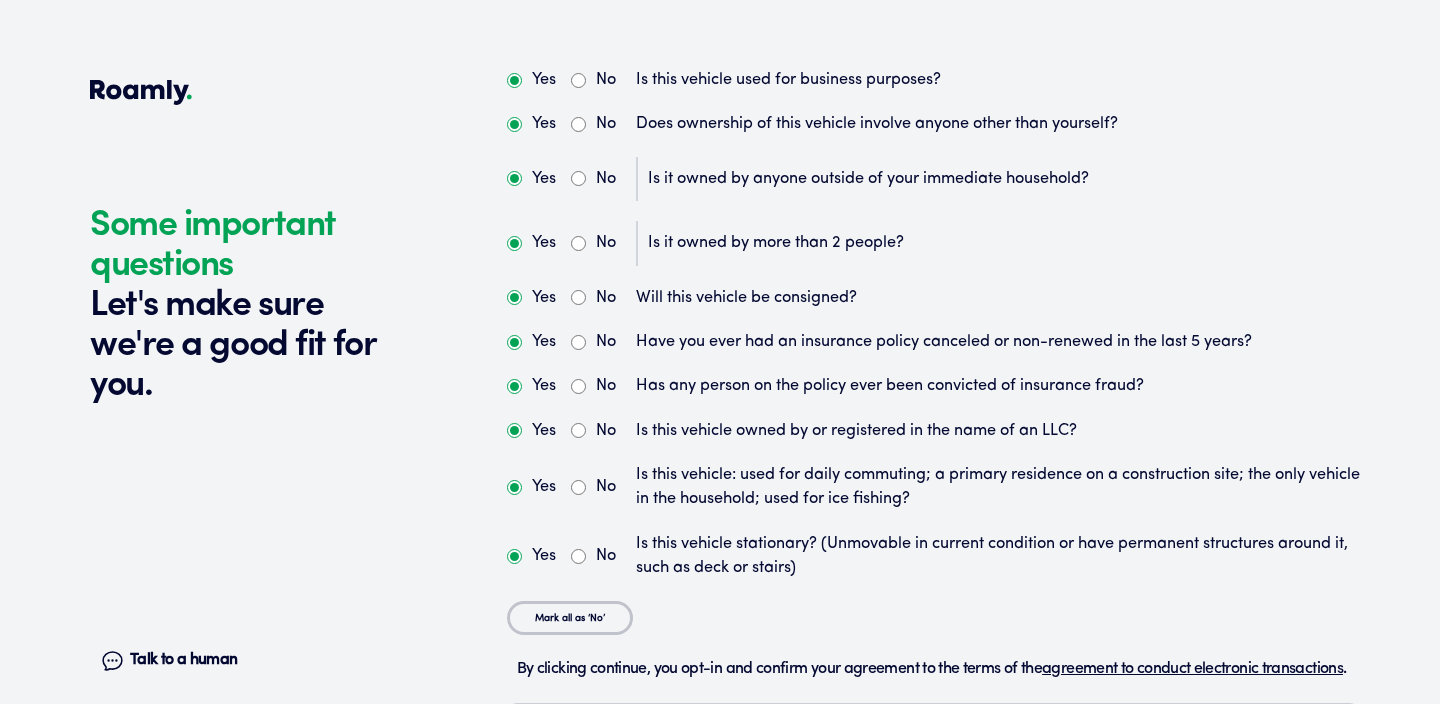 scroll, scrollTop: 5206, scrollLeft: 0, axis: vertical 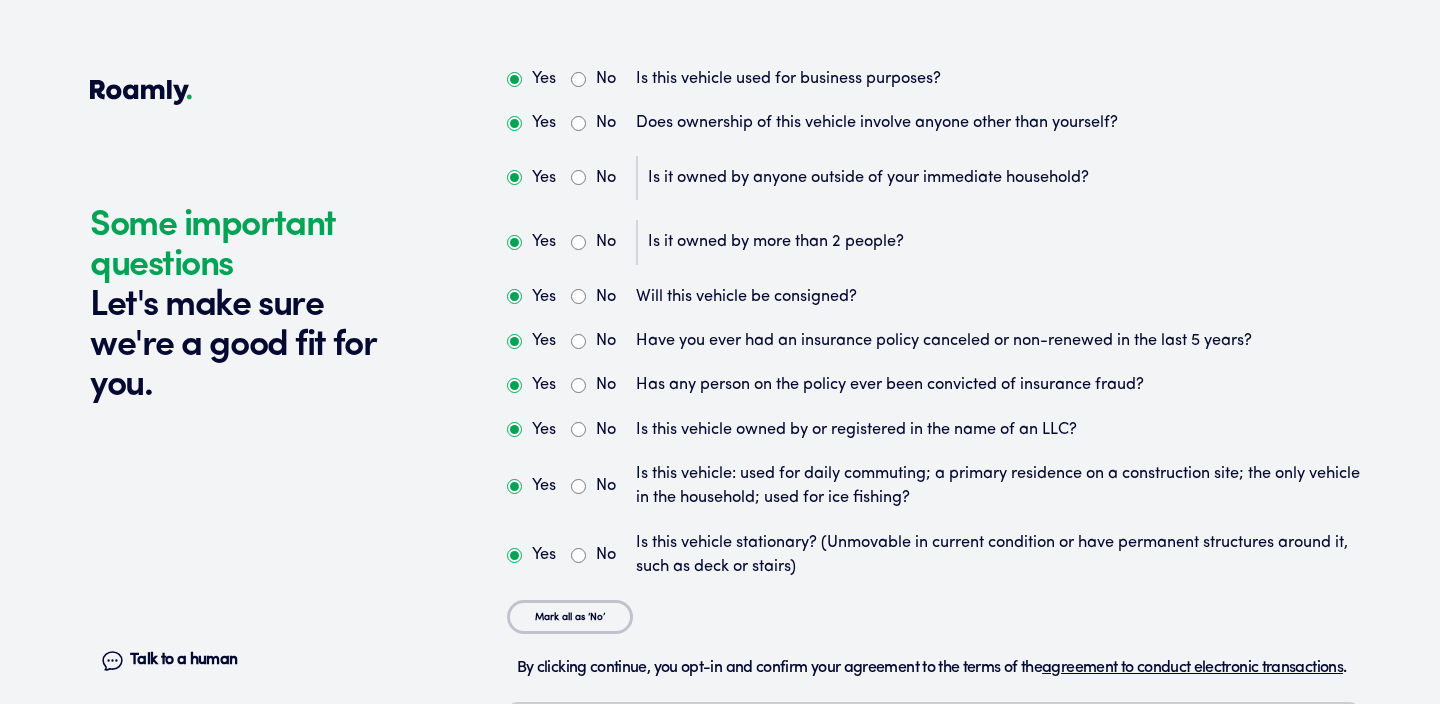 click on "No" at bounding box center [578, 296] 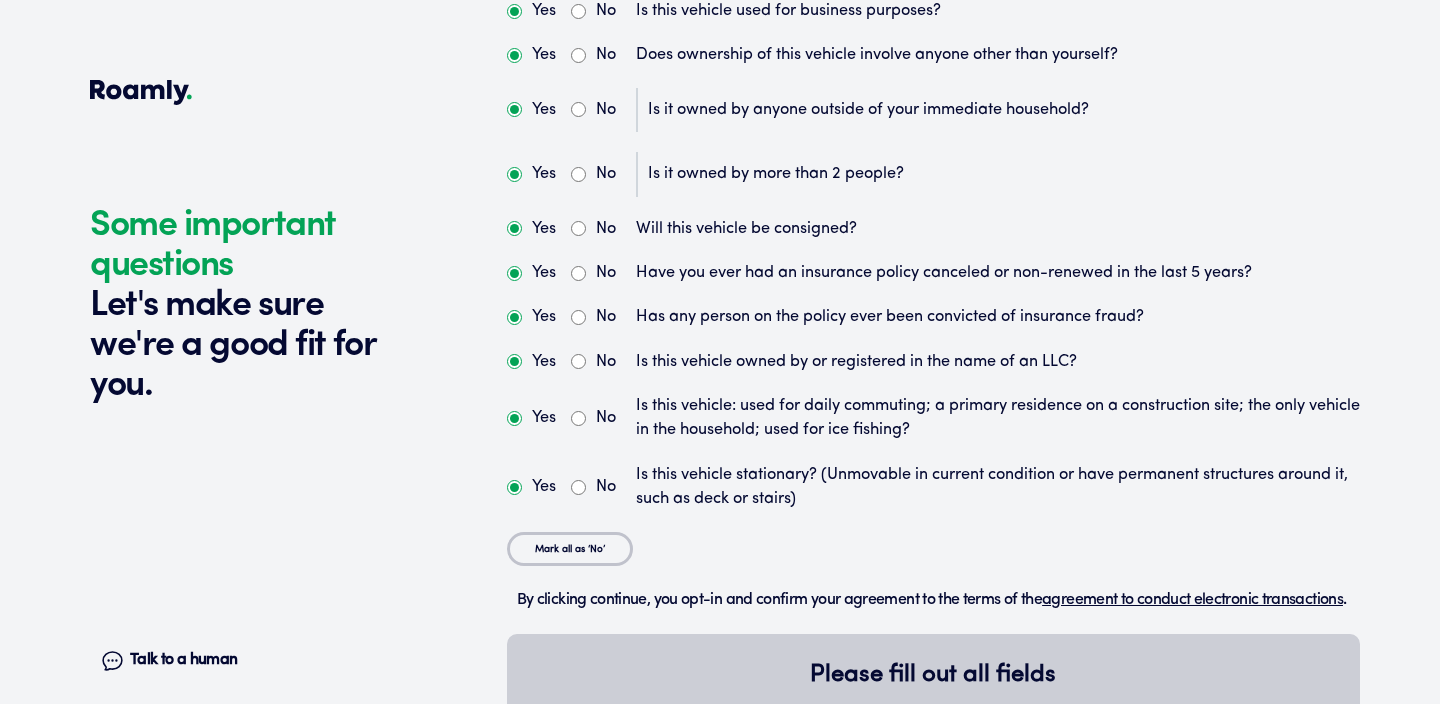 scroll, scrollTop: 5289, scrollLeft: 0, axis: vertical 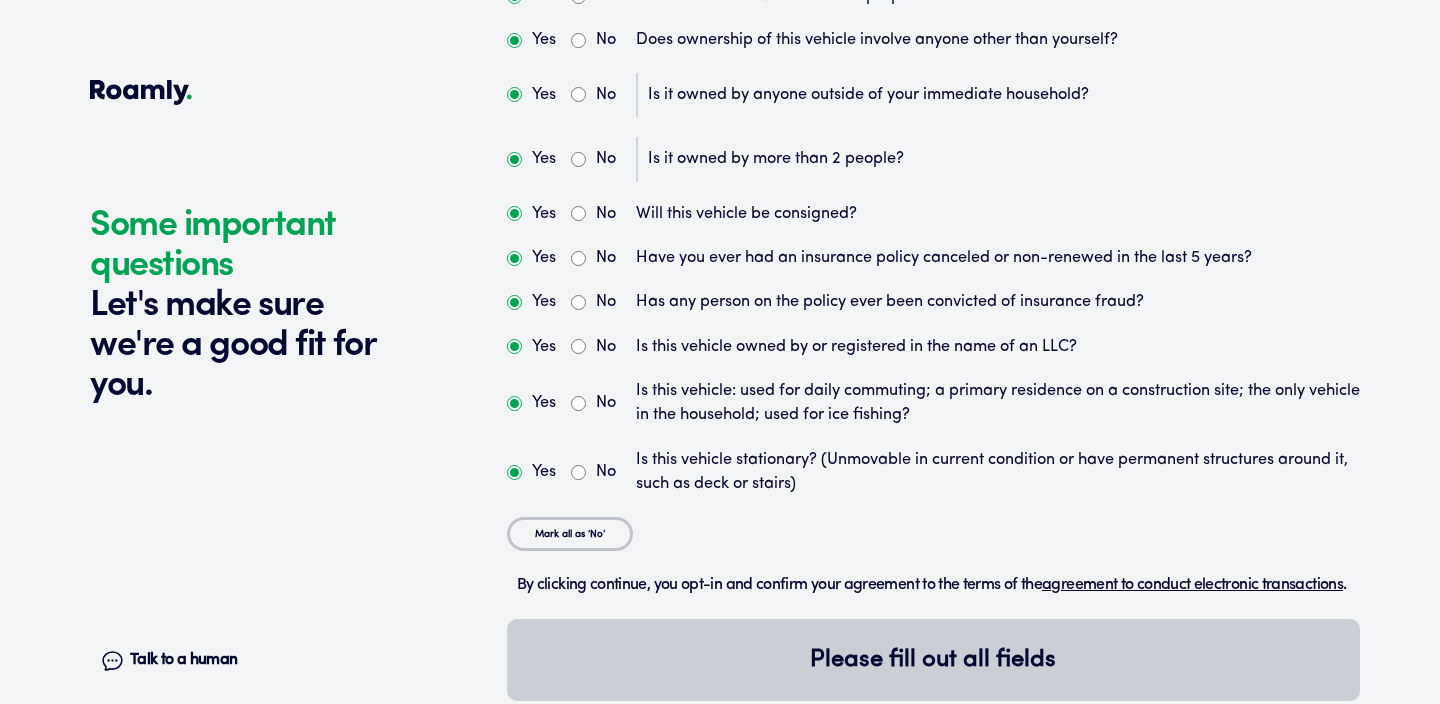 click on "No" at bounding box center [593, 258] 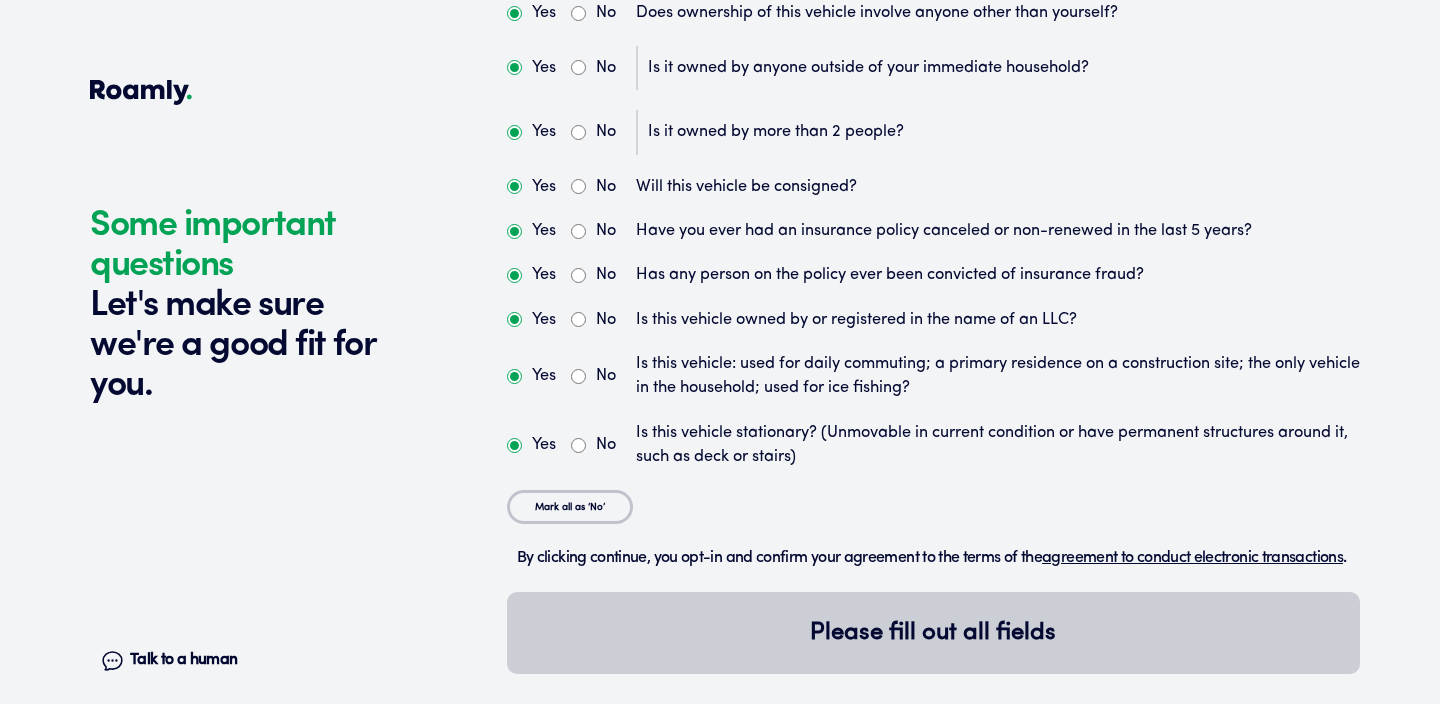 scroll, scrollTop: 5343, scrollLeft: 0, axis: vertical 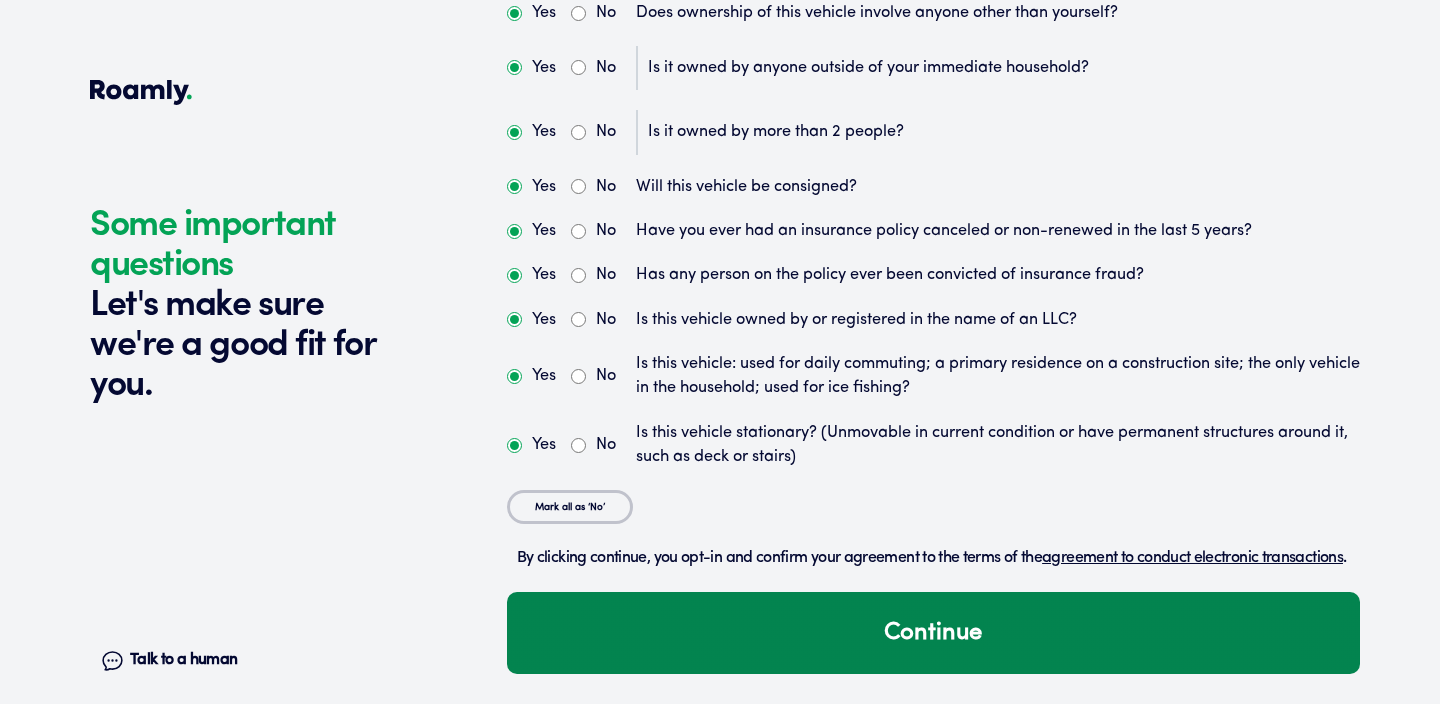 click on "Continue" at bounding box center (933, 633) 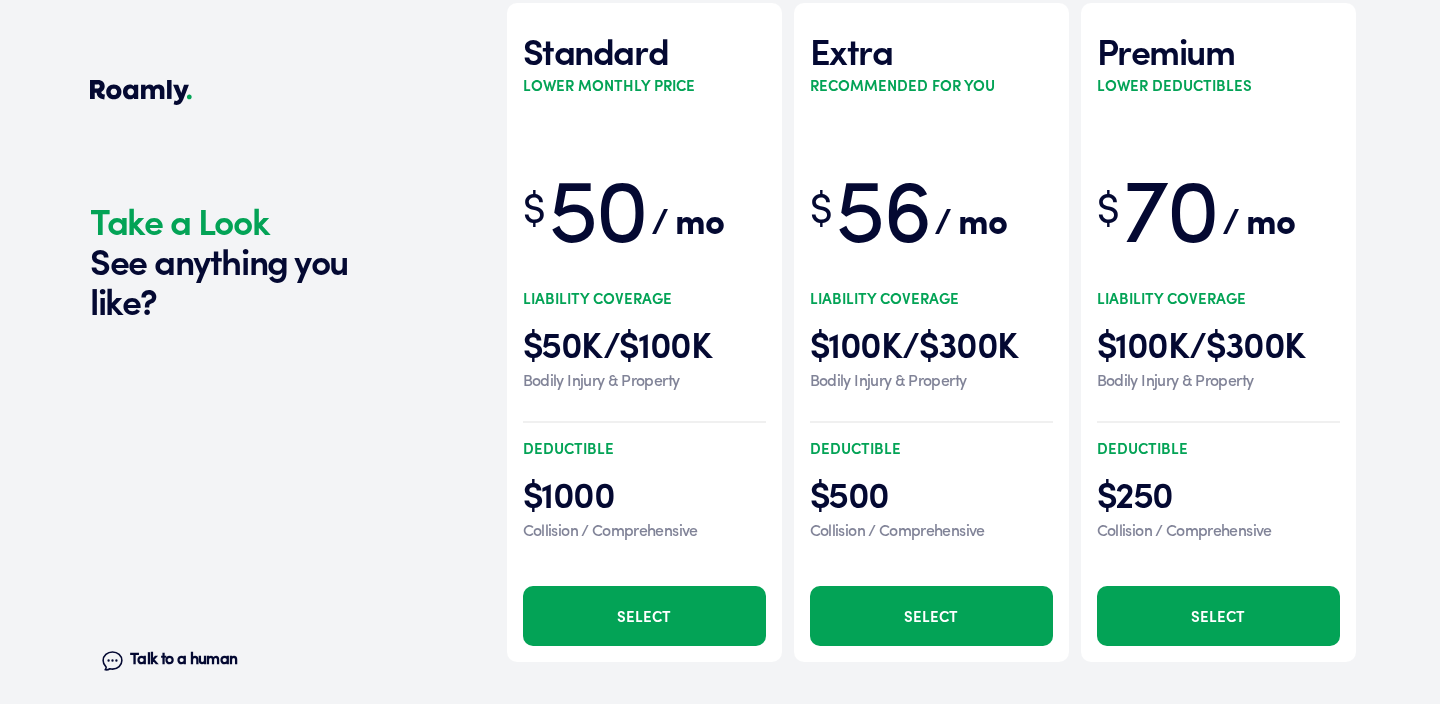 scroll, scrollTop: 6104, scrollLeft: 0, axis: vertical 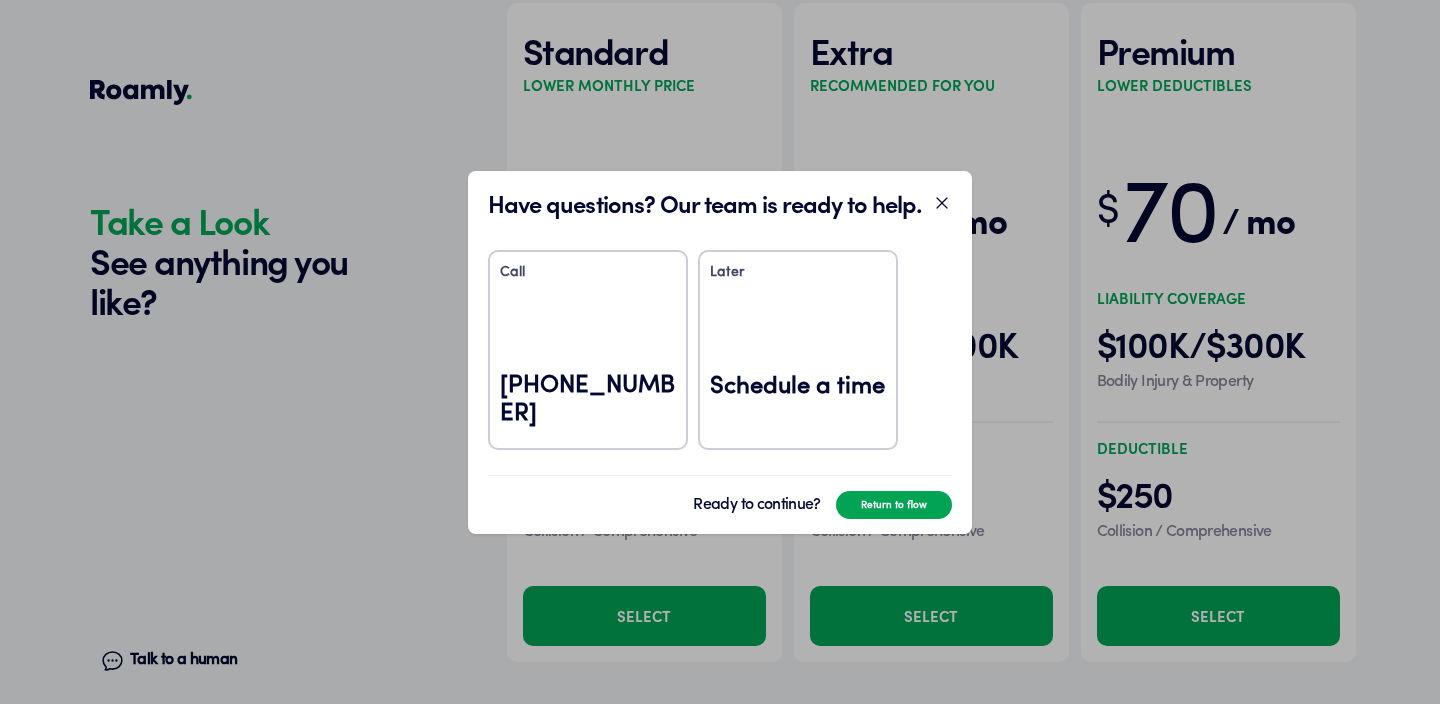 click on "Schedule a time" at bounding box center (798, 400) 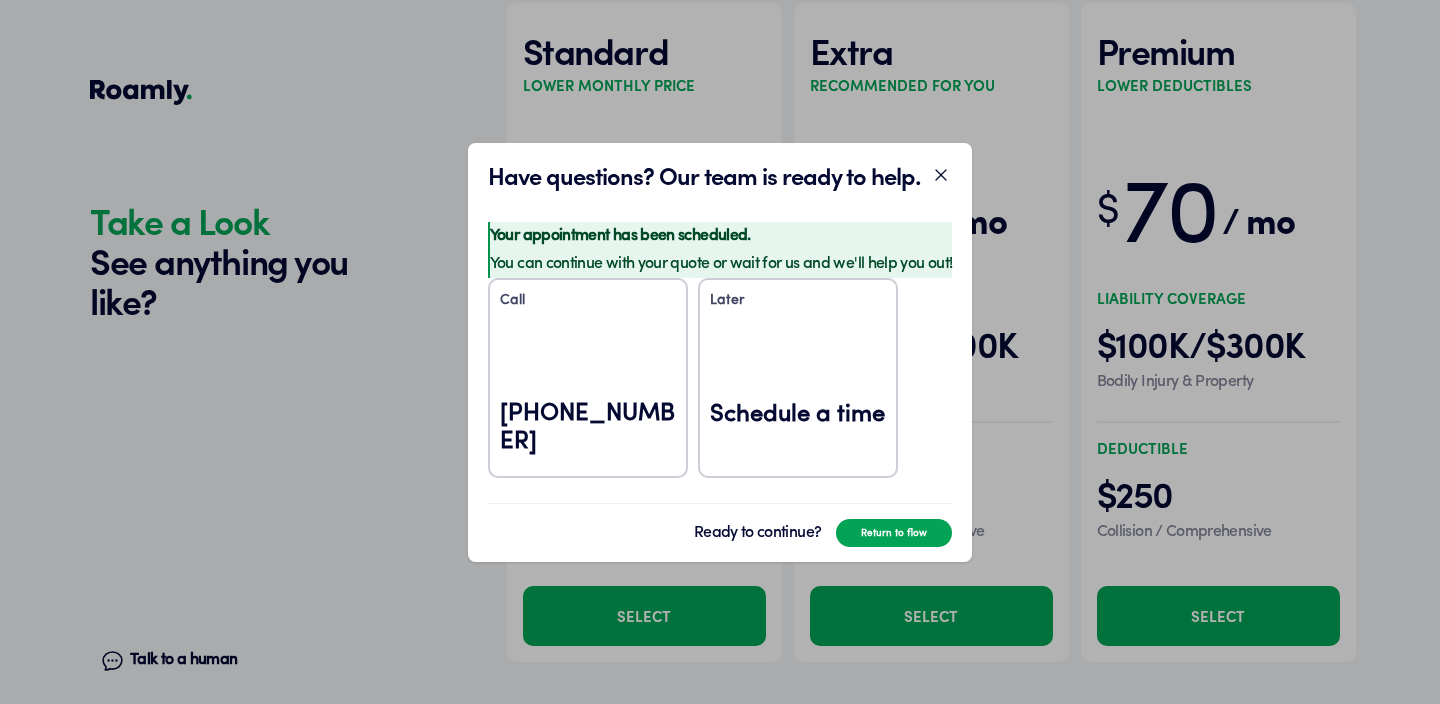 click 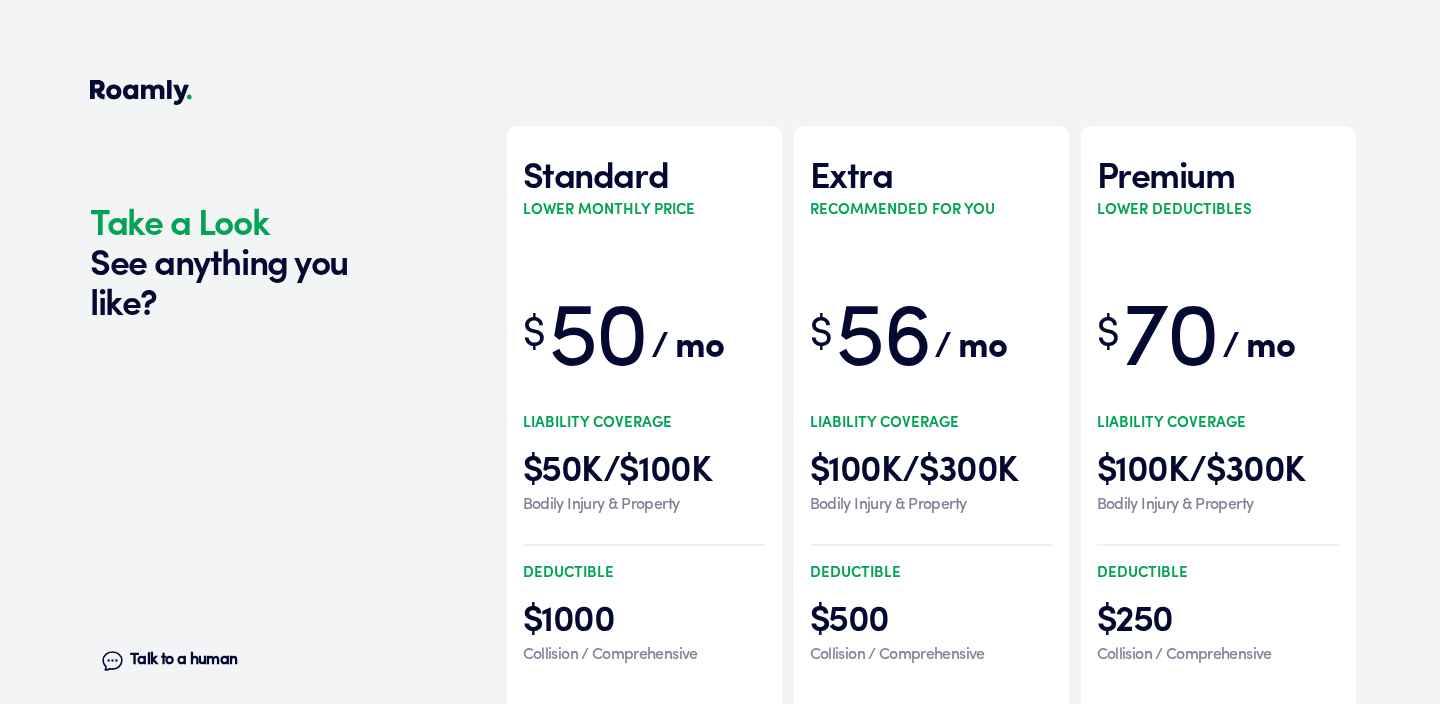 scroll, scrollTop: 5999, scrollLeft: 0, axis: vertical 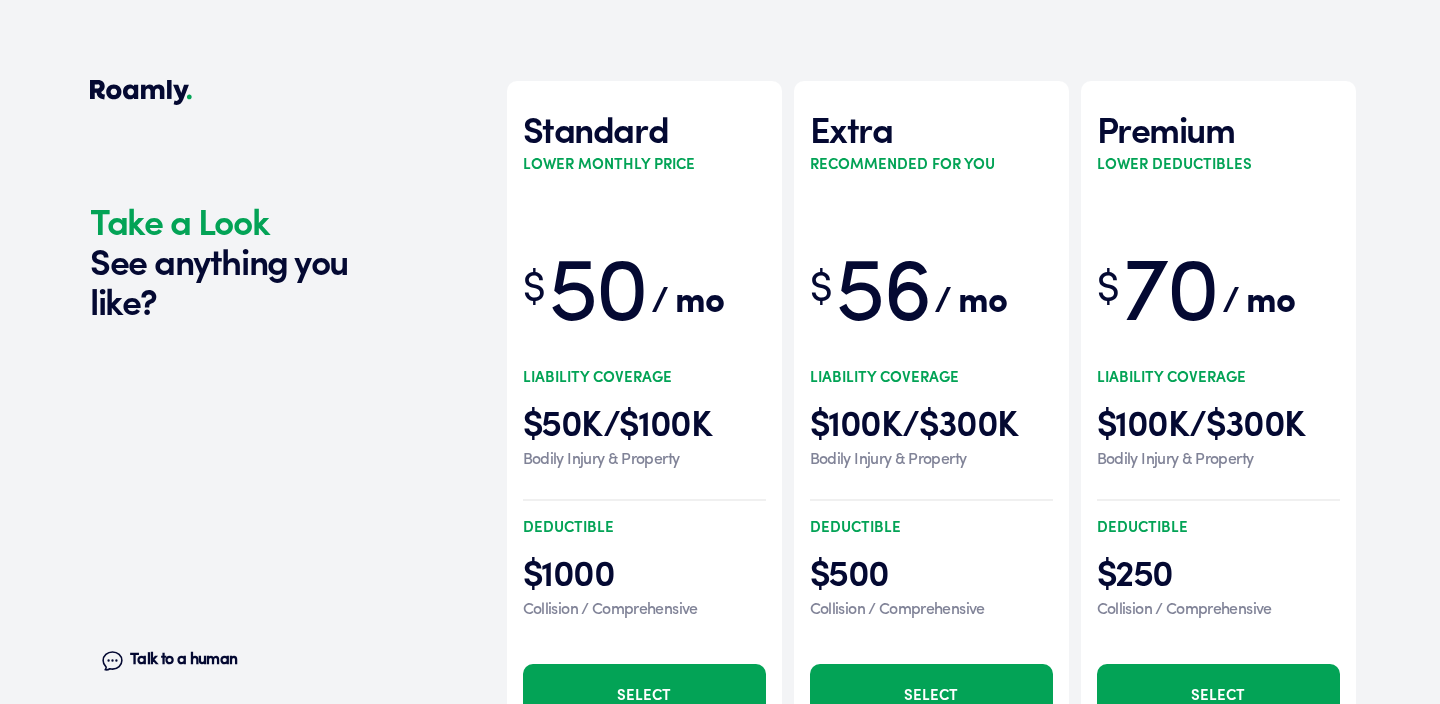 click on "Liability Coverage" at bounding box center (599, 376) 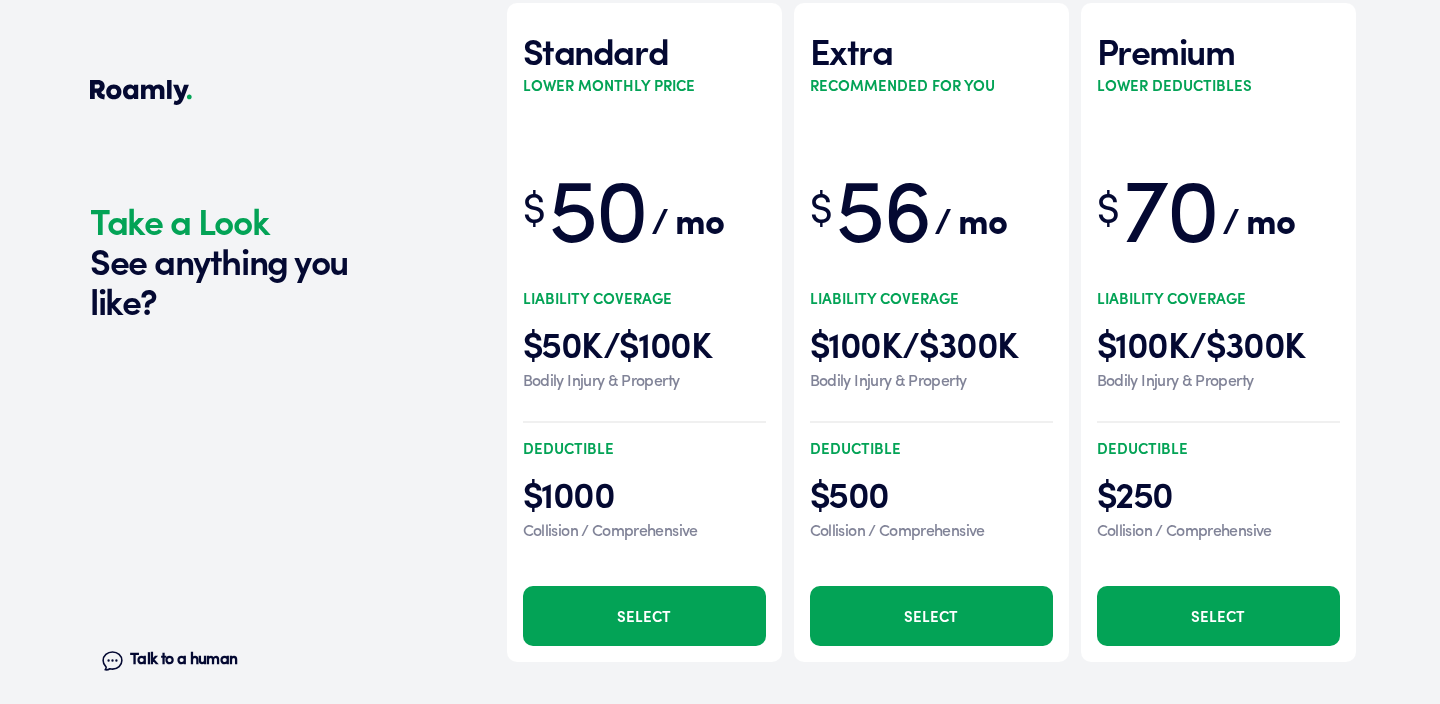 click on "Select" at bounding box center (644, 616) 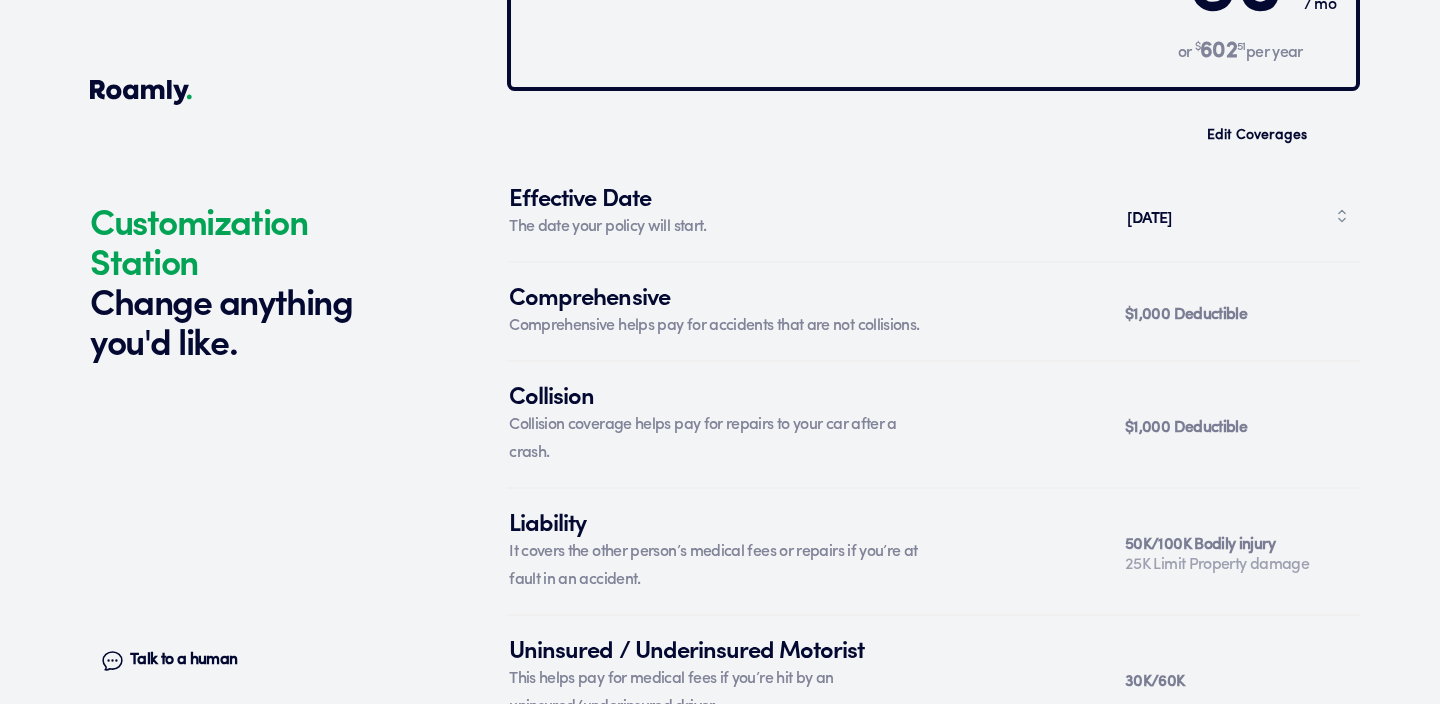 scroll, scrollTop: 7004, scrollLeft: 0, axis: vertical 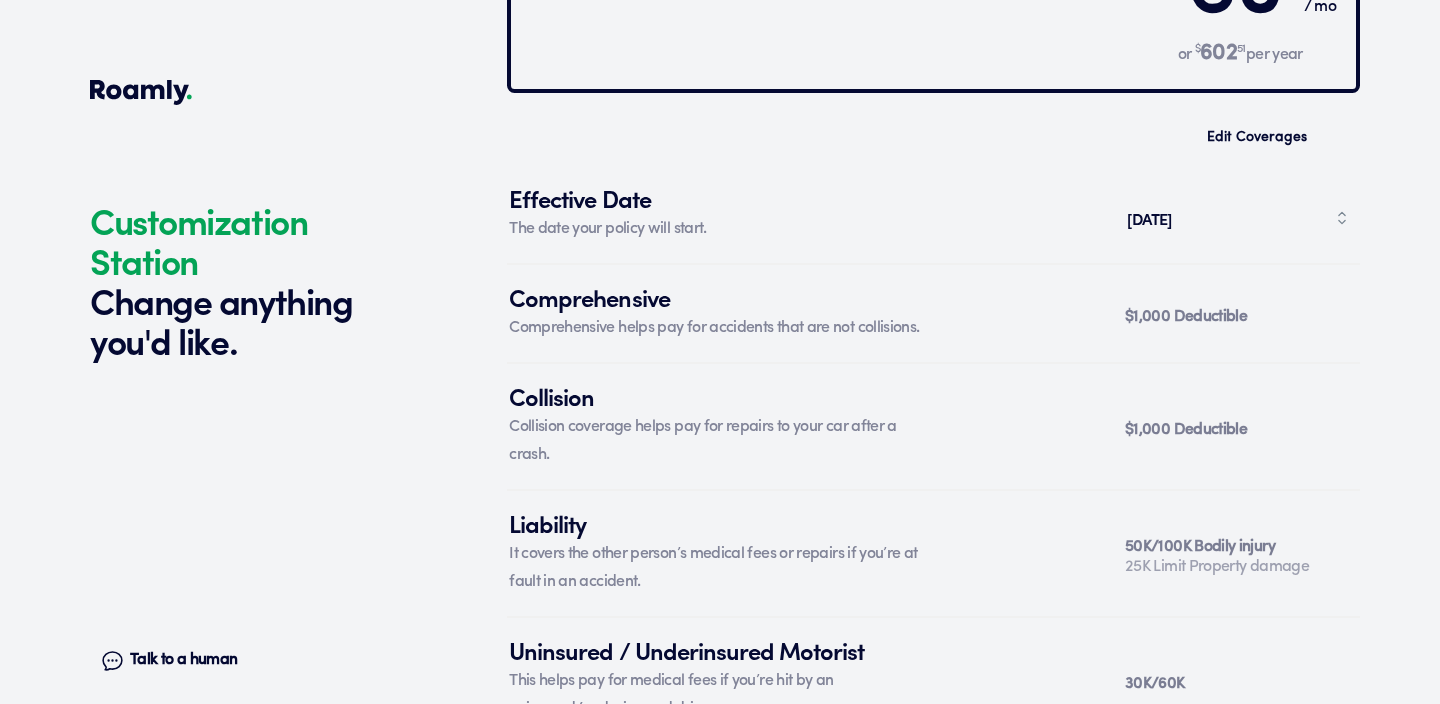 click on "[DATE]" at bounding box center [1237, 218] 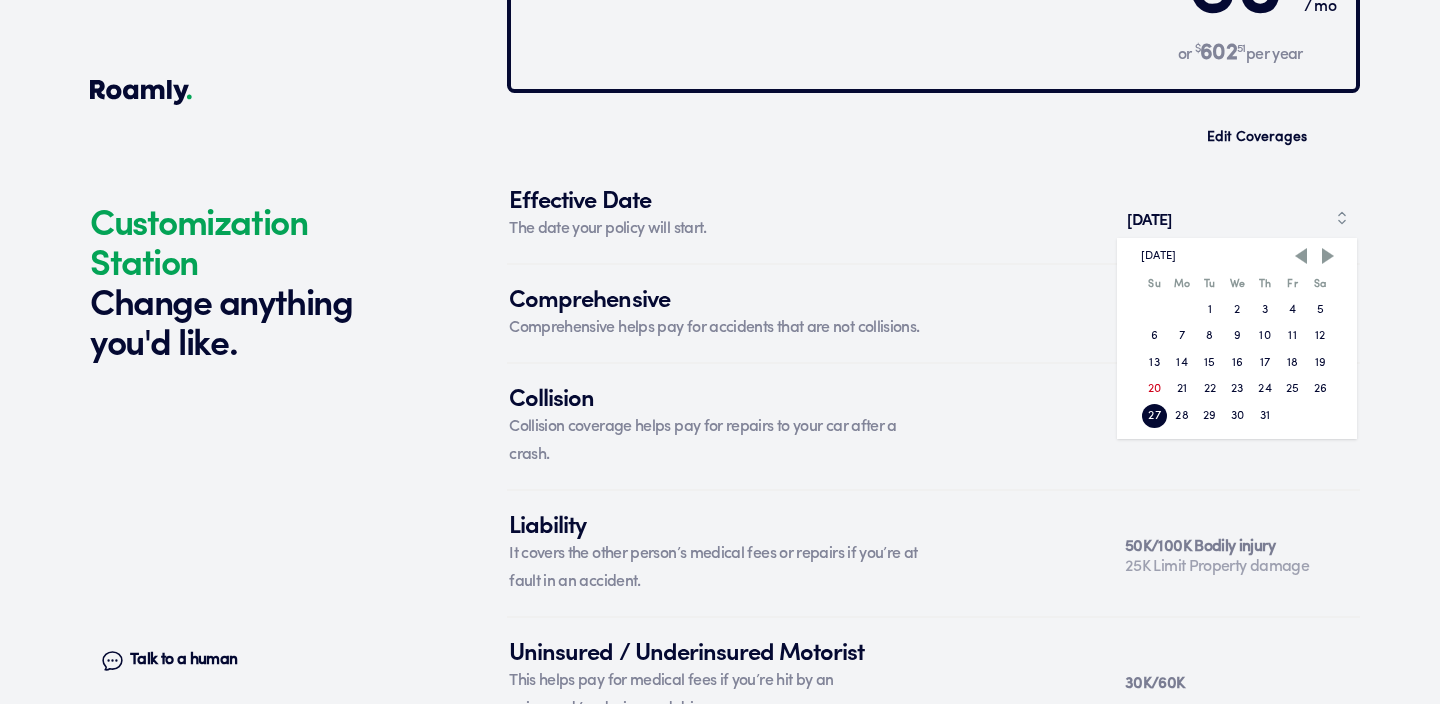 click on "25" at bounding box center (1293, 389) 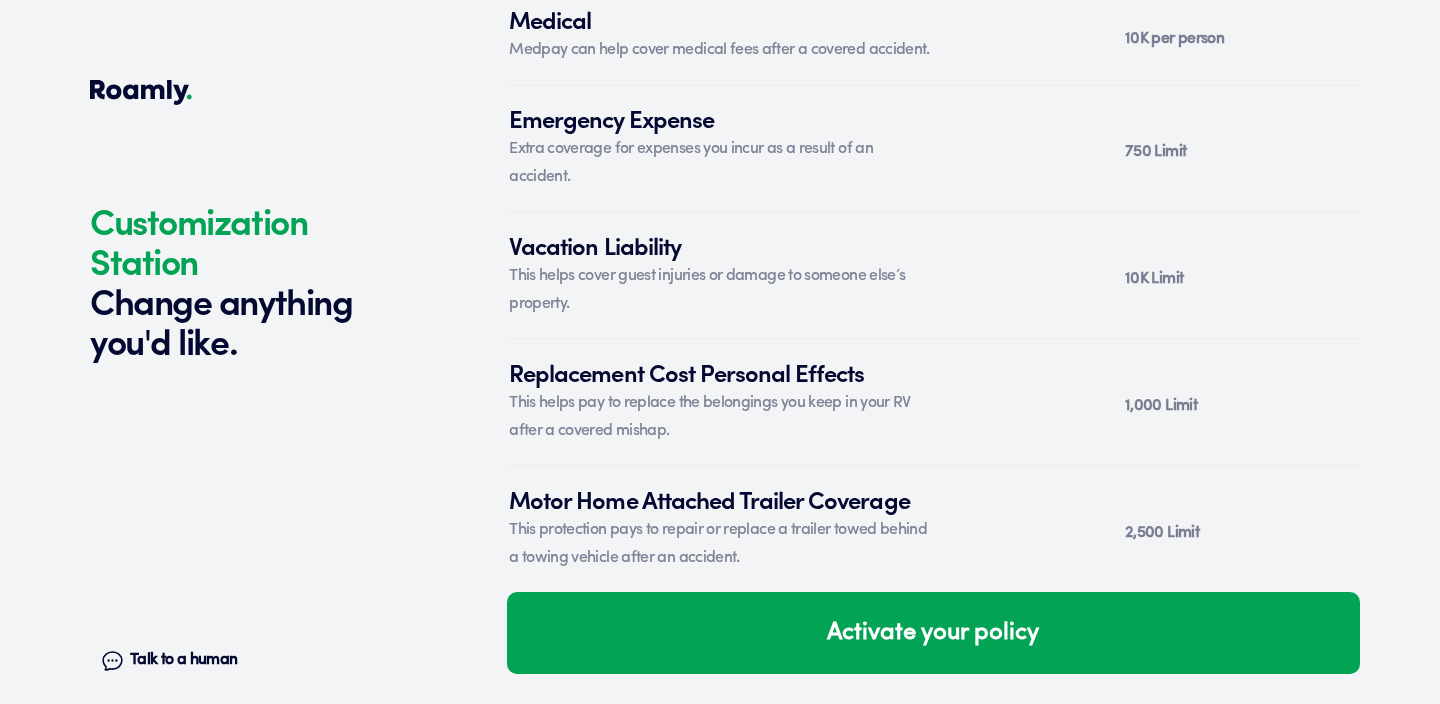 scroll, scrollTop: 7788, scrollLeft: 0, axis: vertical 